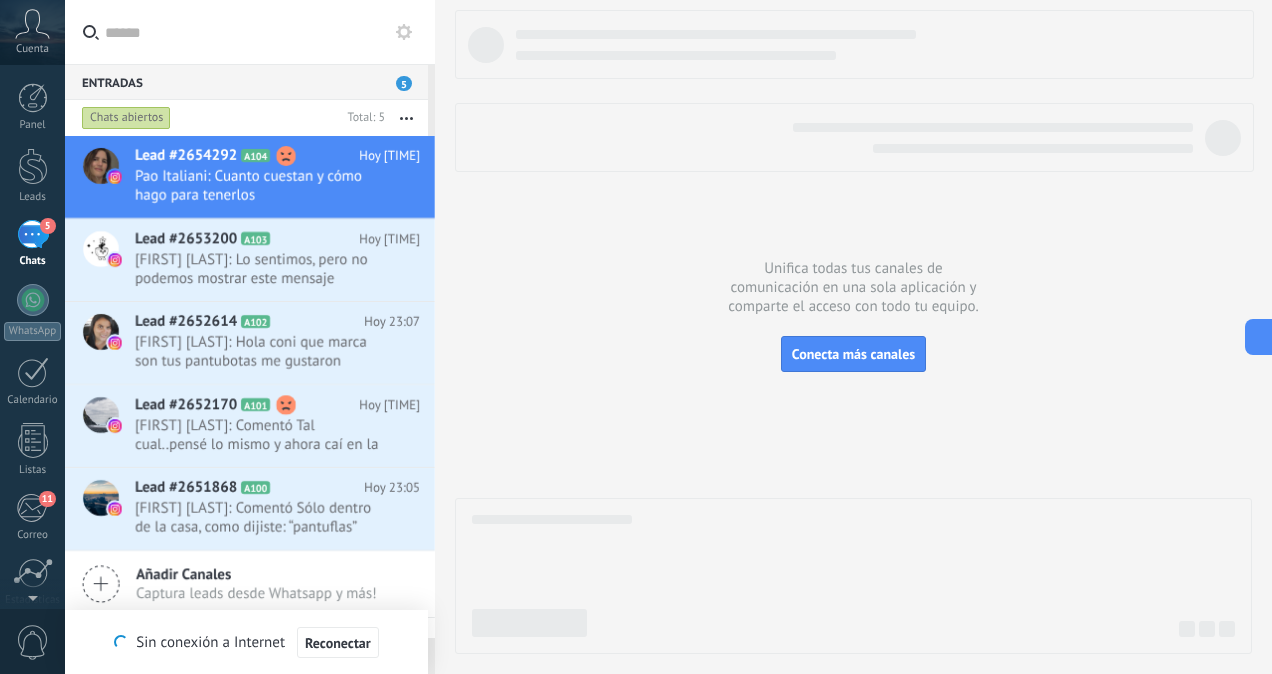 scroll, scrollTop: 0, scrollLeft: 0, axis: both 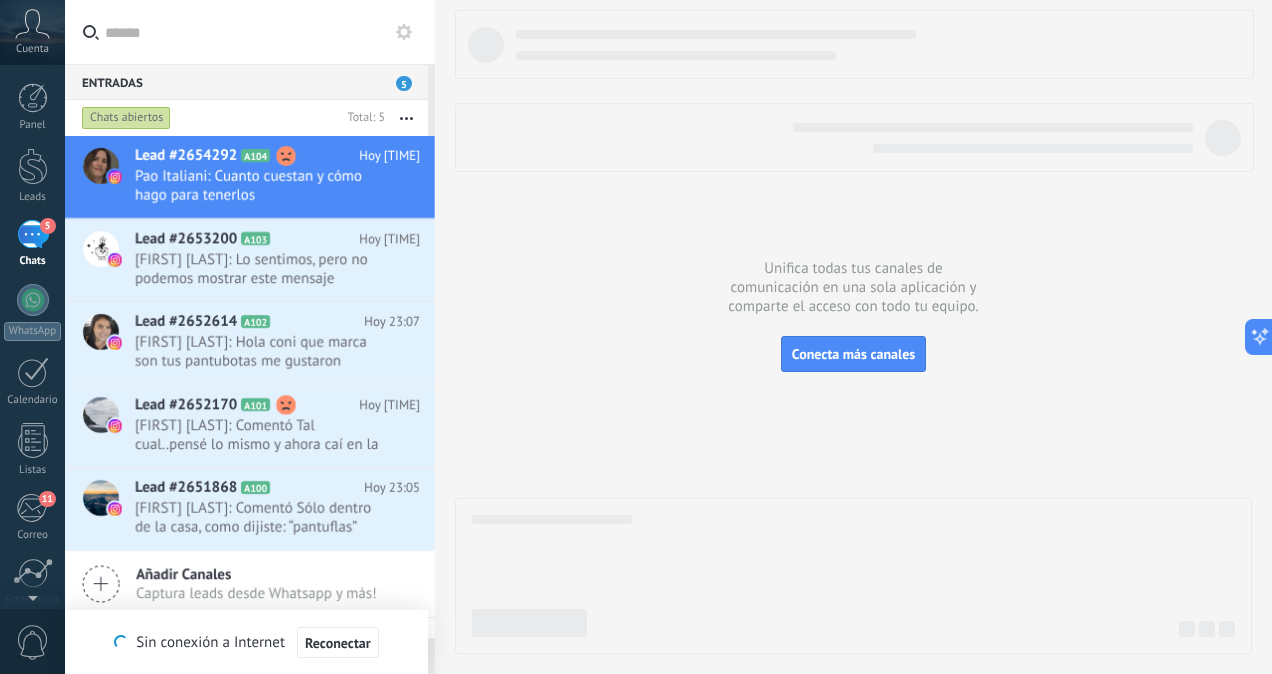 click at bounding box center [32, 24] 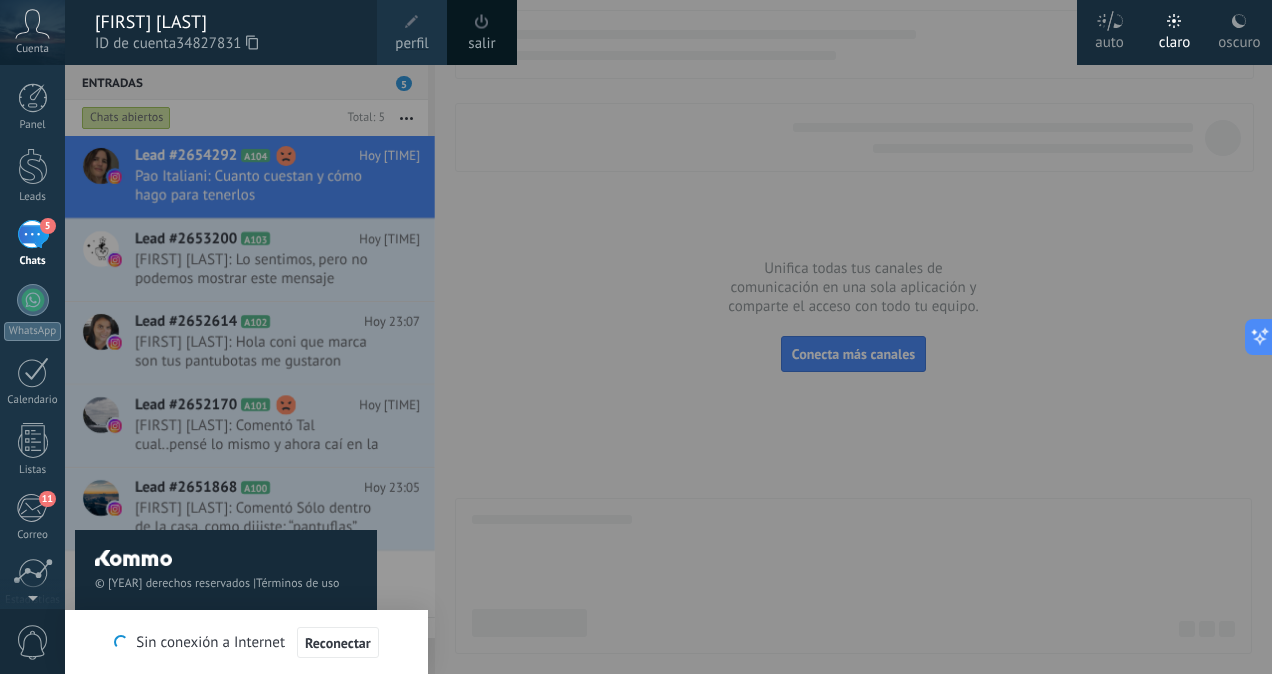 click at bounding box center (32, 24) 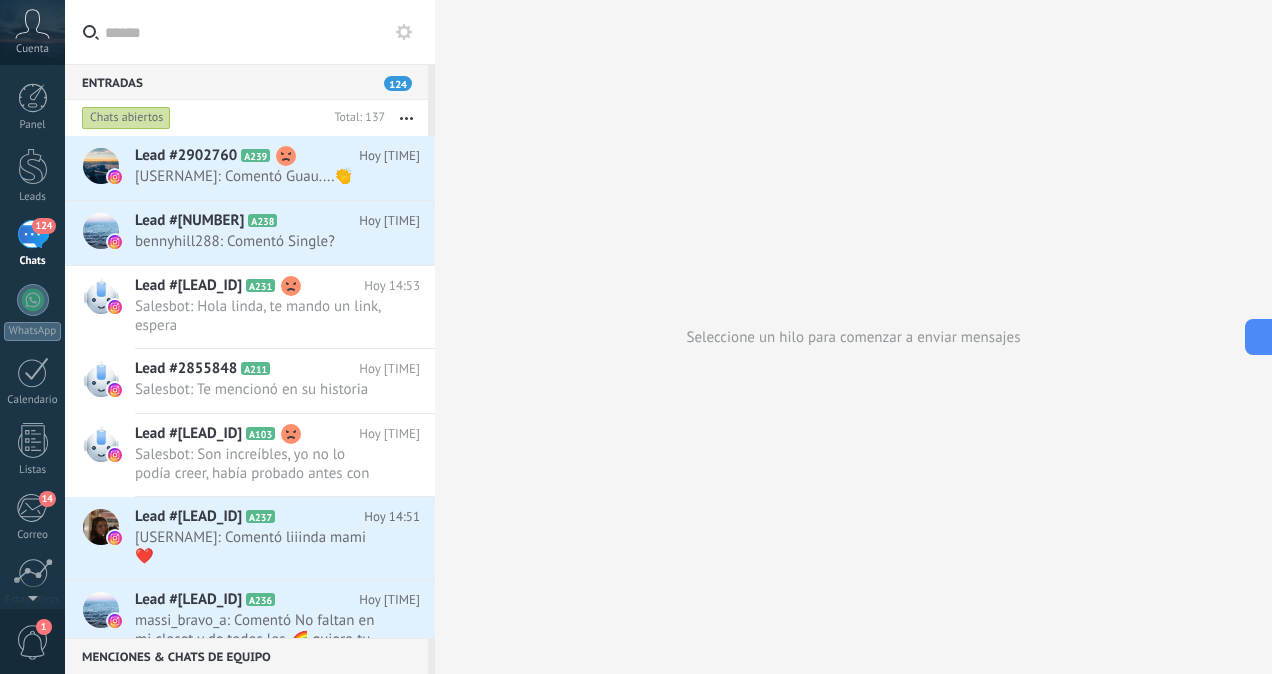 scroll, scrollTop: 0, scrollLeft: 0, axis: both 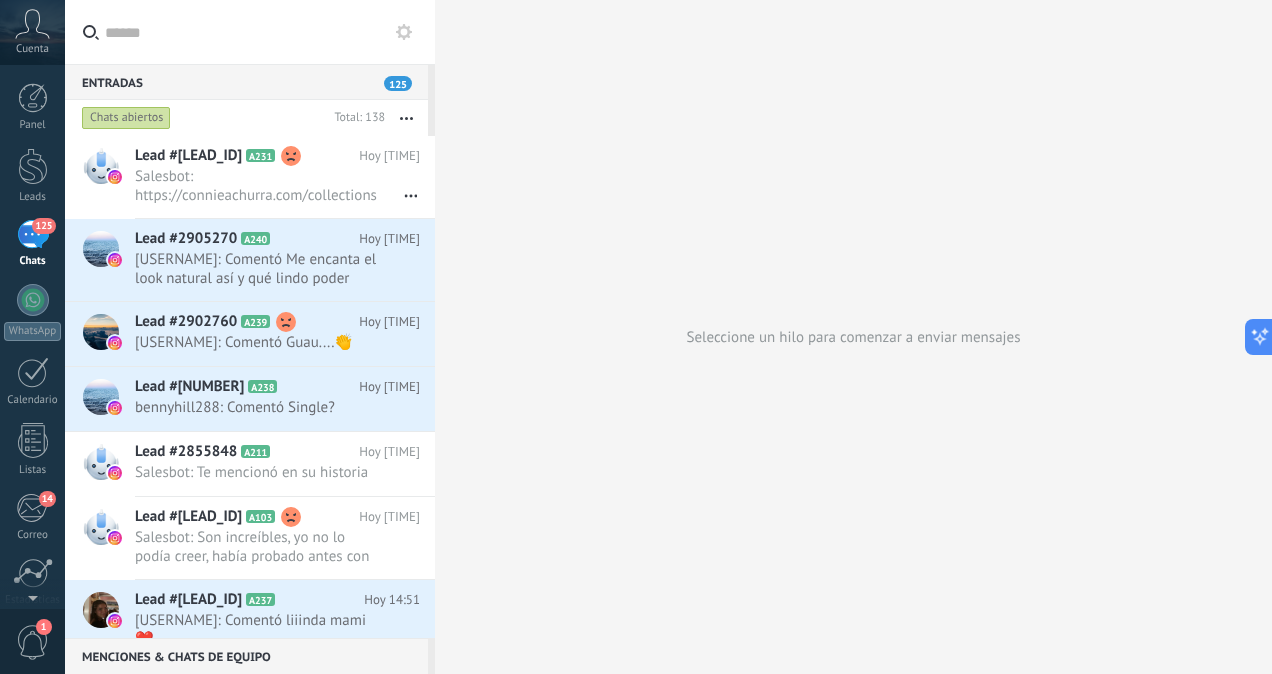 click on "125" at bounding box center [33, 234] 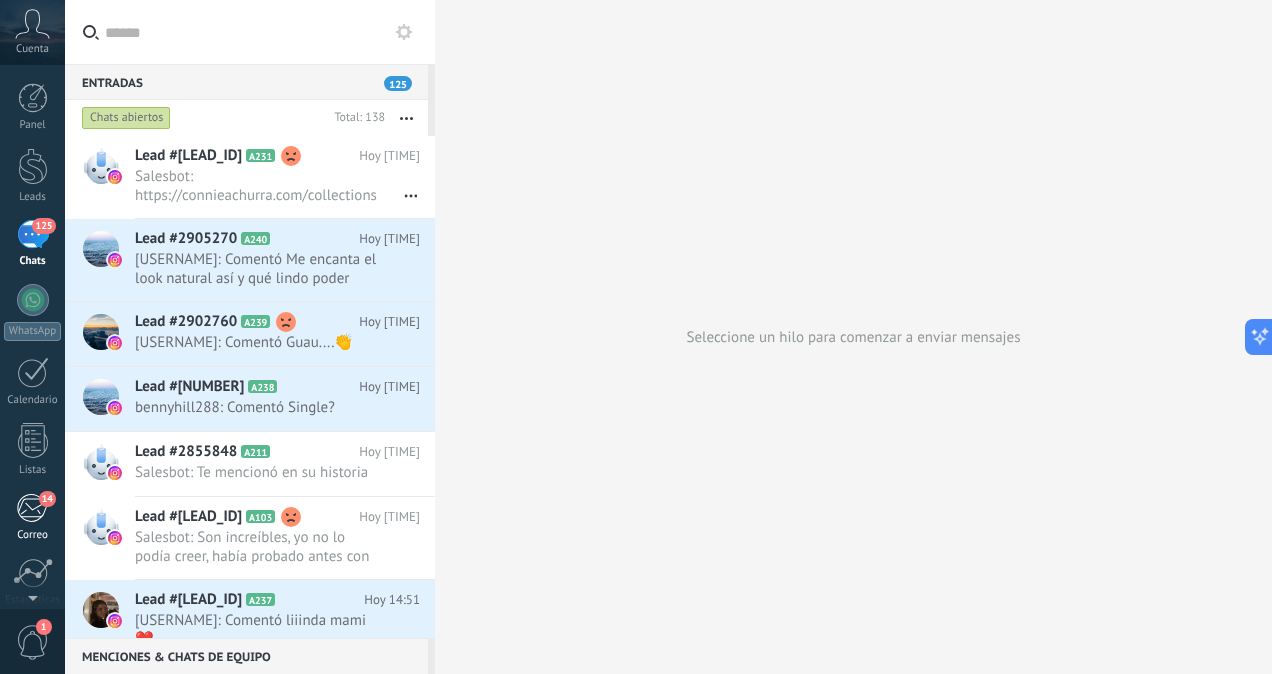 click on "14
Correo" at bounding box center [32, 517] 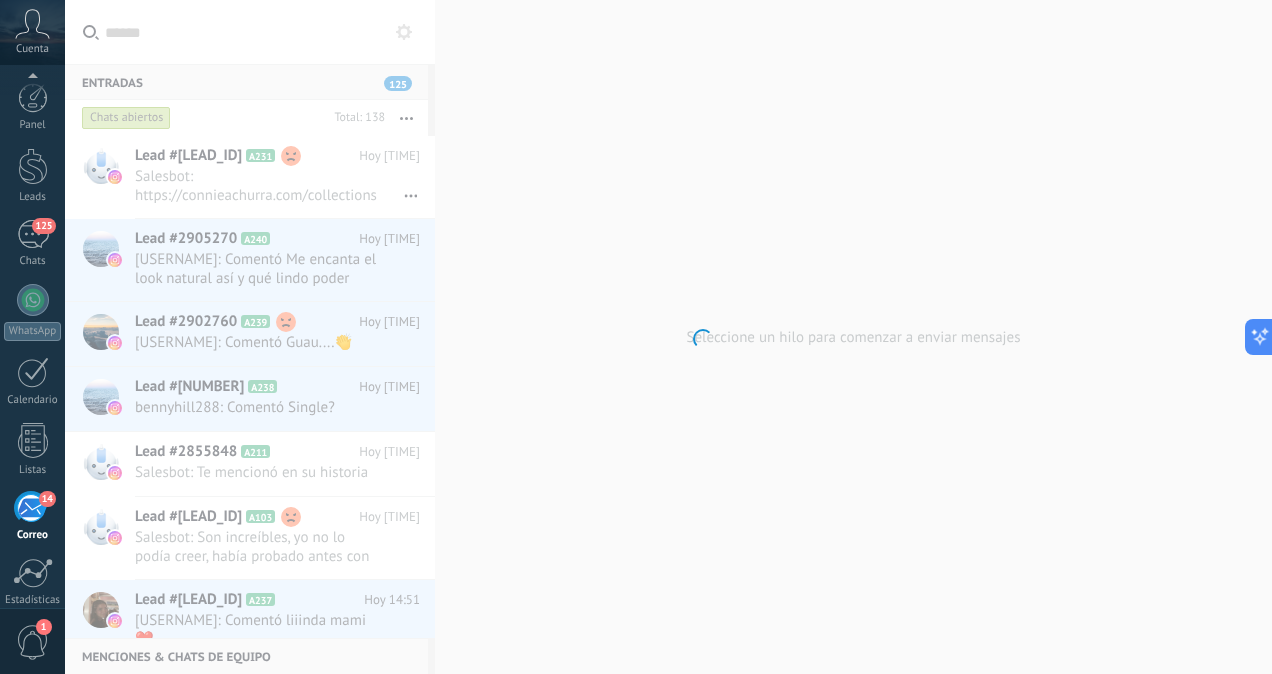 scroll, scrollTop: 158, scrollLeft: 0, axis: vertical 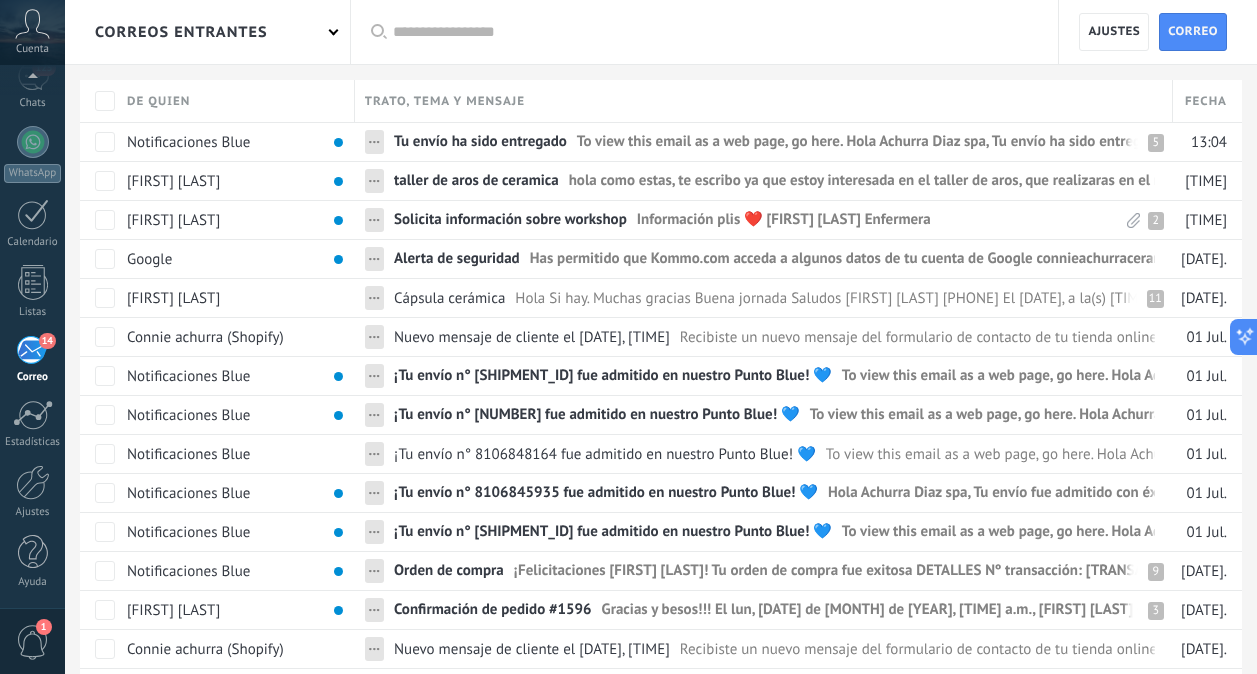 click on "Panel
Leads
125
Chats
WhatsApp
Clientes" at bounding box center [32, 267] 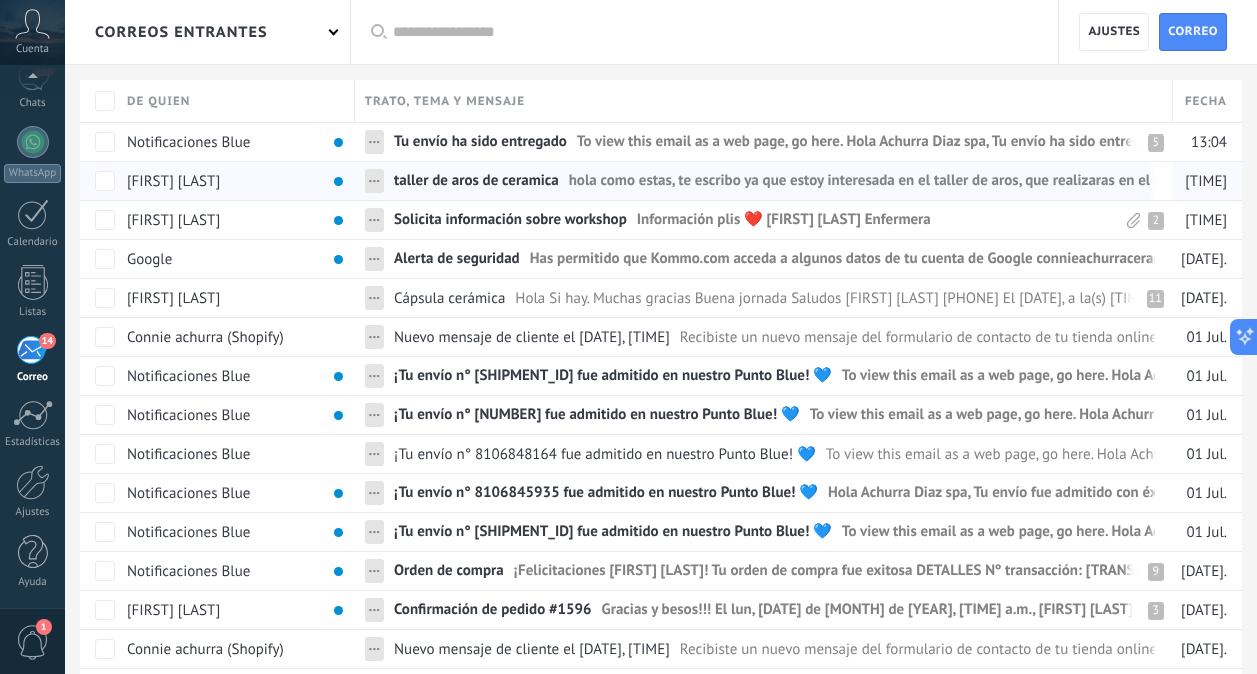click on "hola como estas, te escribo ya que estoy interesada en el taller de aros, que realizaras en el mes de julio, queria saber si me podrias decir el valor y de igual forma te habia escrito por el tema de las cápsulas refractarias para microondas, tambien quer" at bounding box center (1363, 185) 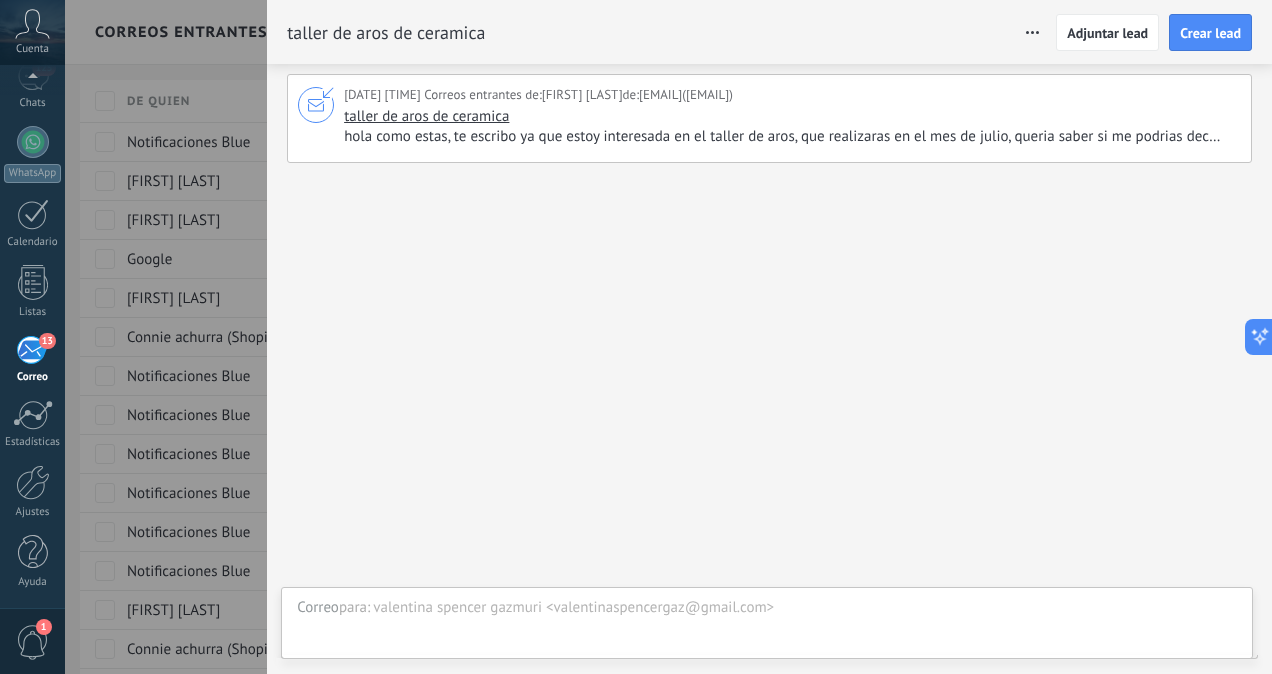 click at bounding box center (636, 337) 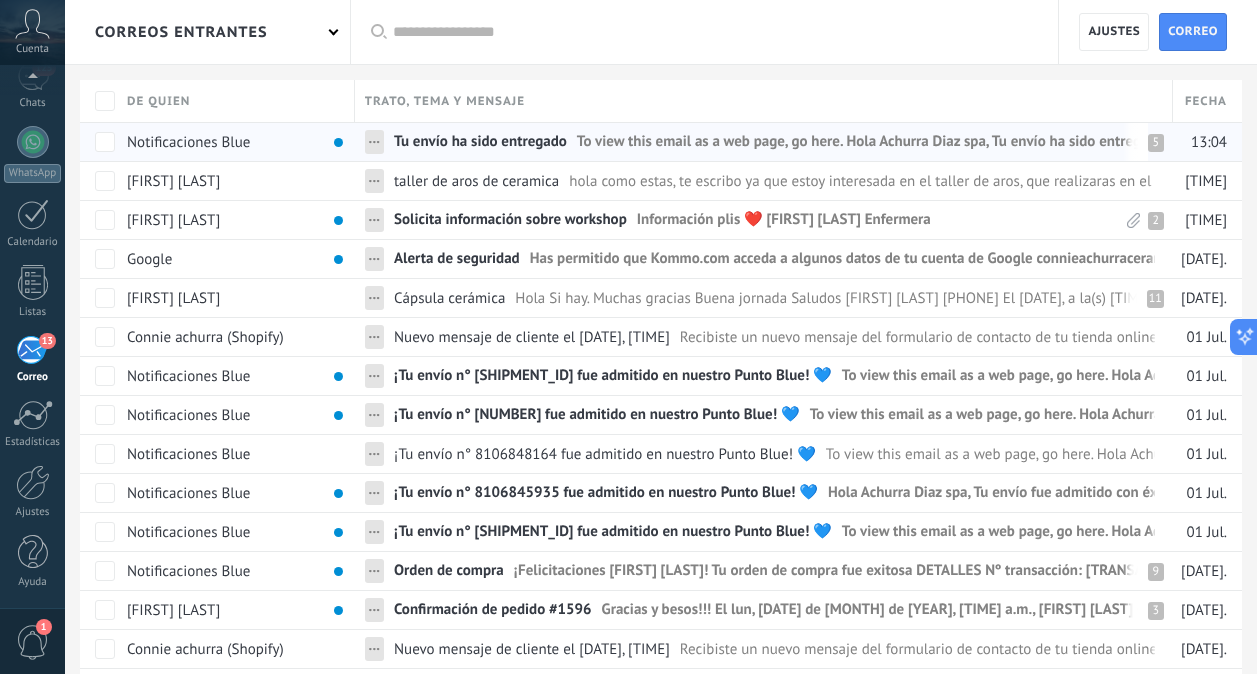 click on "Tu envío ha sido entregado" at bounding box center (480, 146) 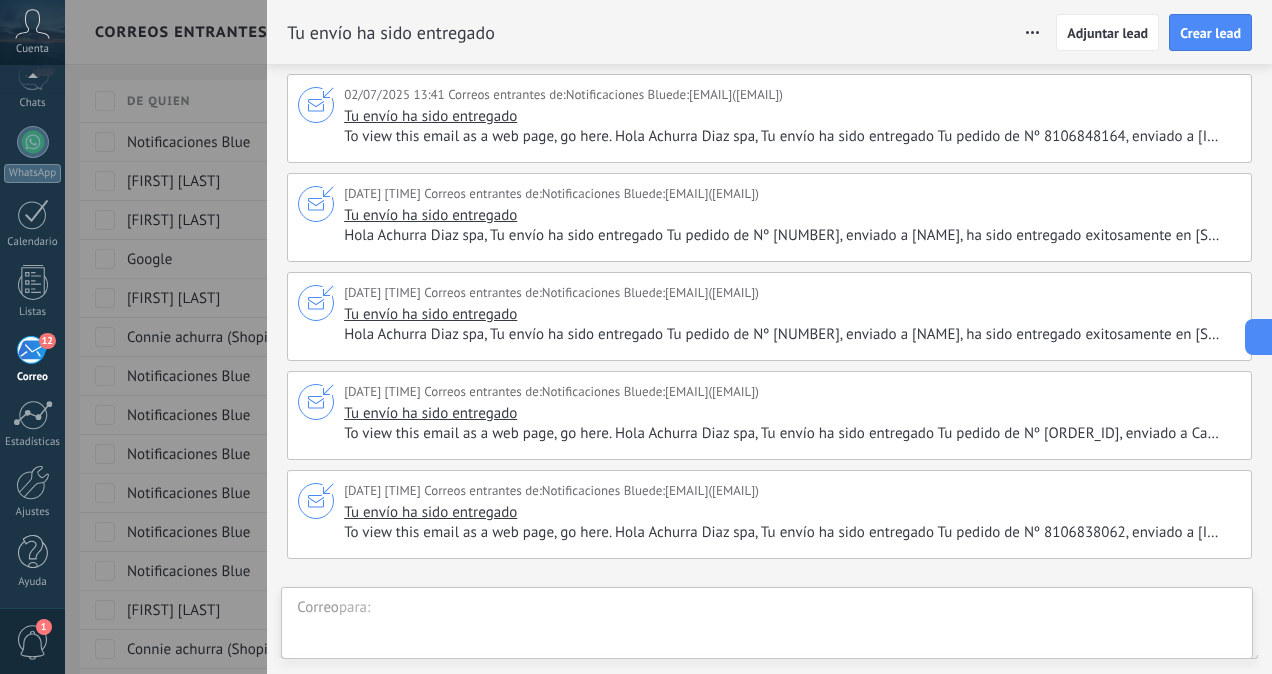 scroll, scrollTop: 204, scrollLeft: 0, axis: vertical 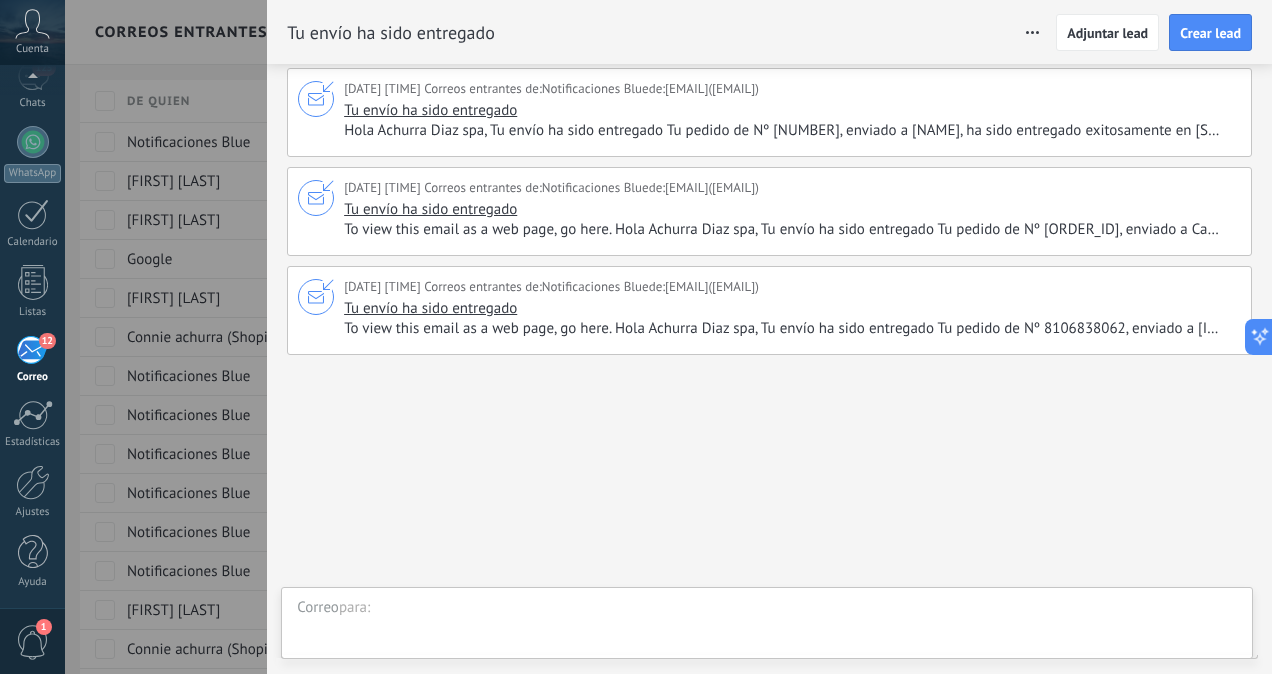click at bounding box center [636, 337] 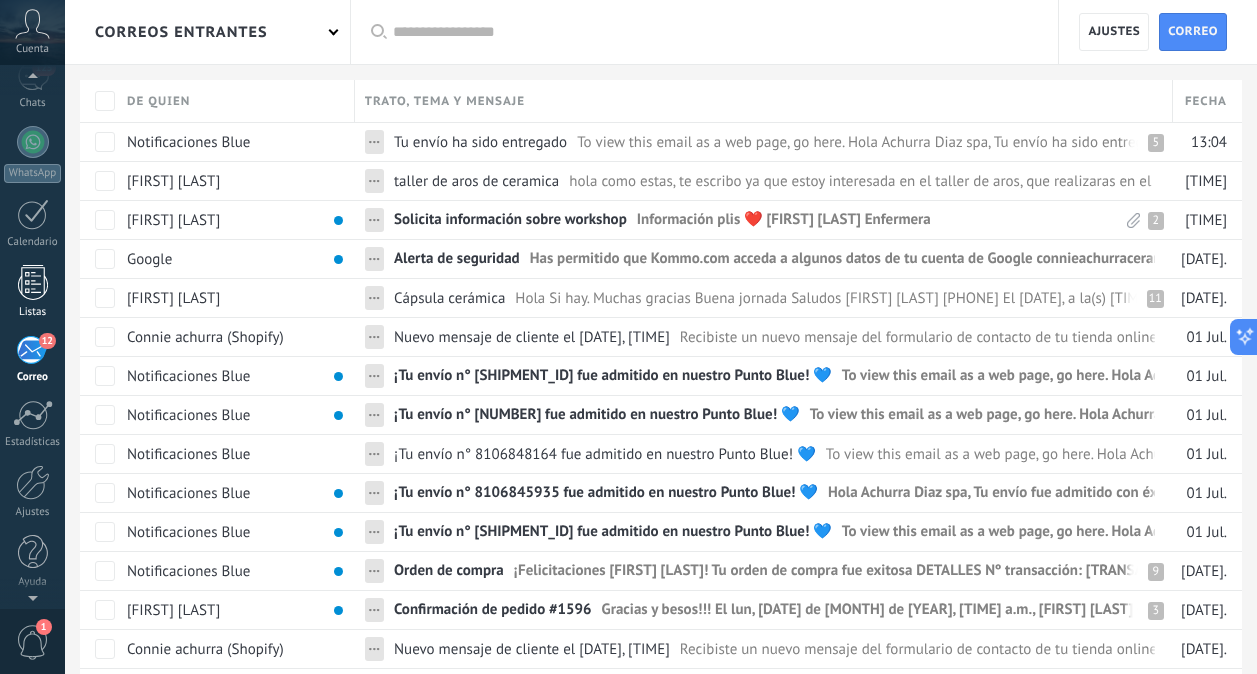 click at bounding box center (33, 282) 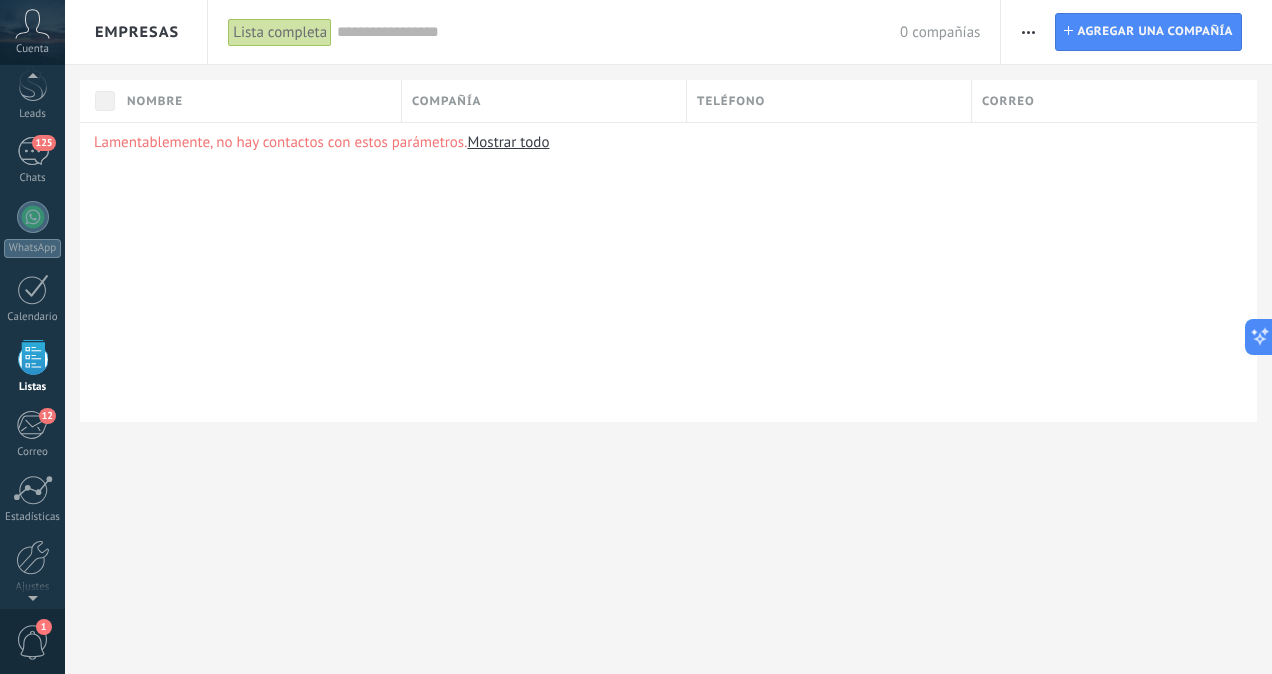 scroll, scrollTop: 29, scrollLeft: 0, axis: vertical 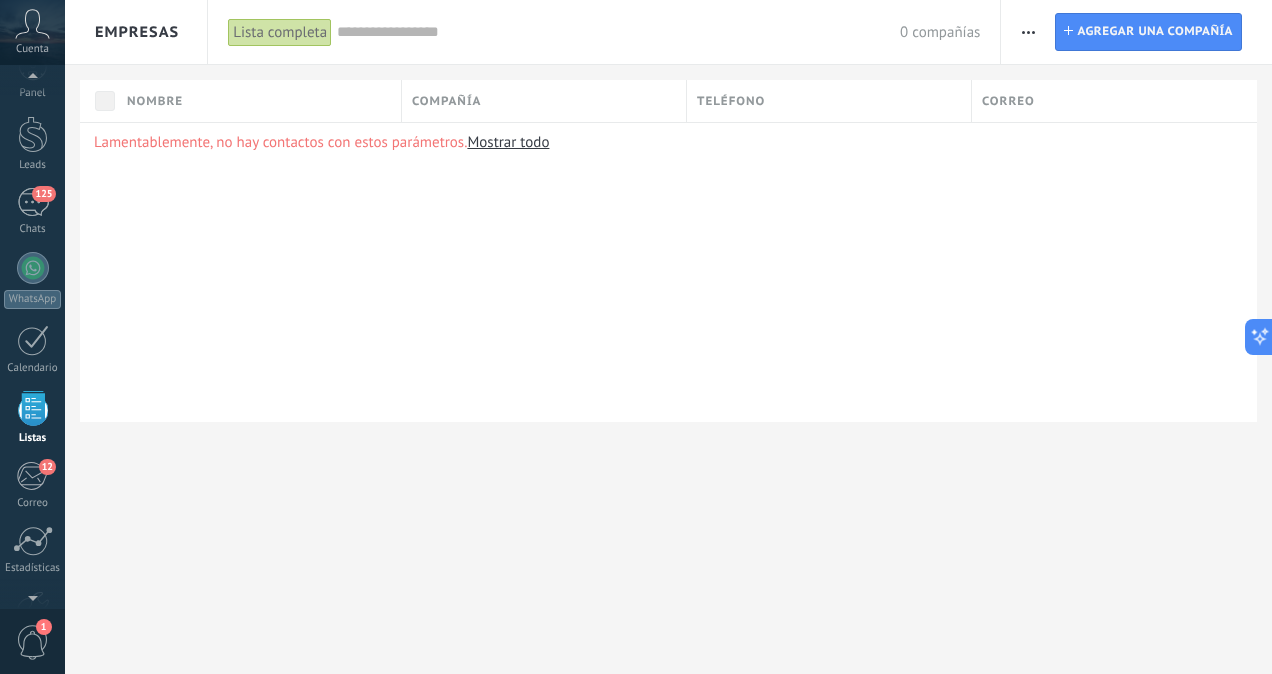 click at bounding box center [32, 80] 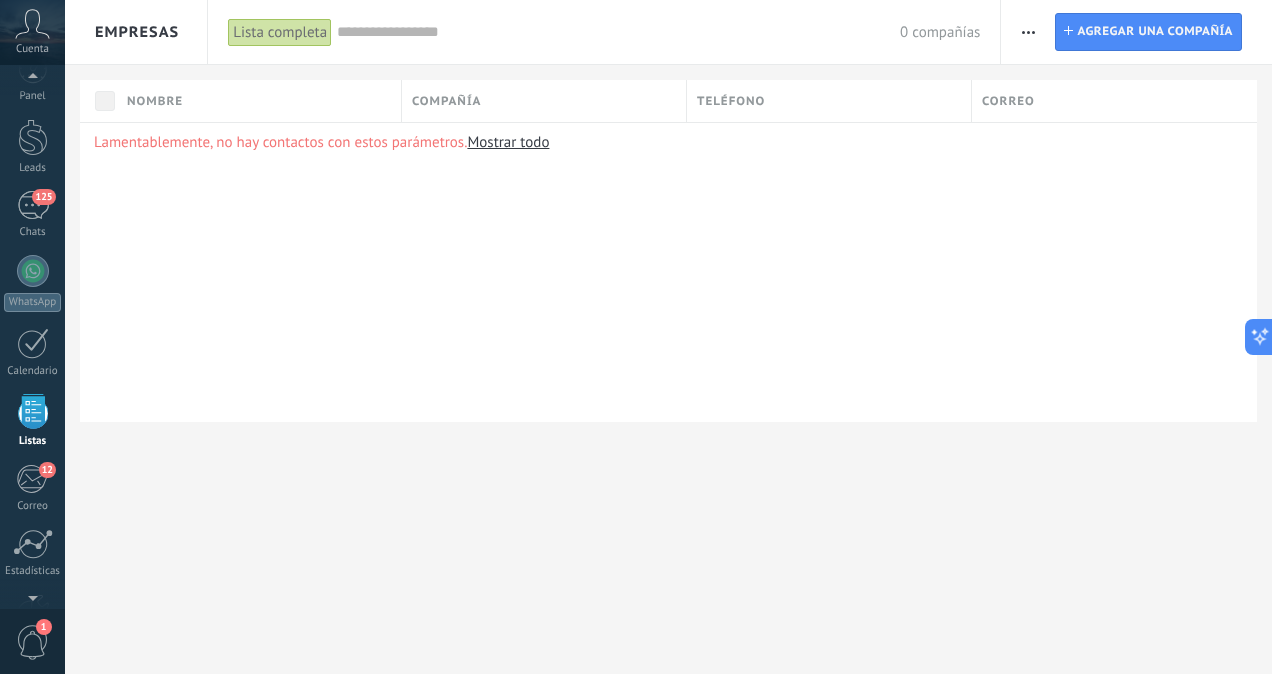 scroll, scrollTop: 0, scrollLeft: 0, axis: both 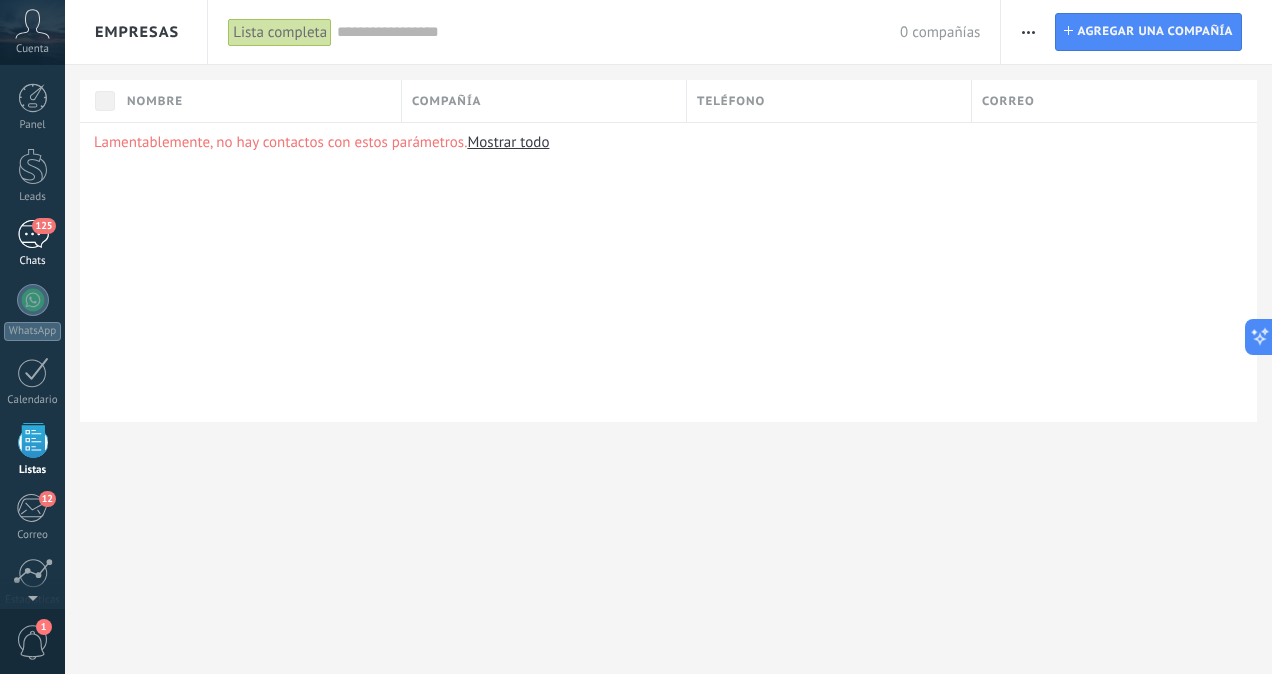 click on "125" at bounding box center (33, 234) 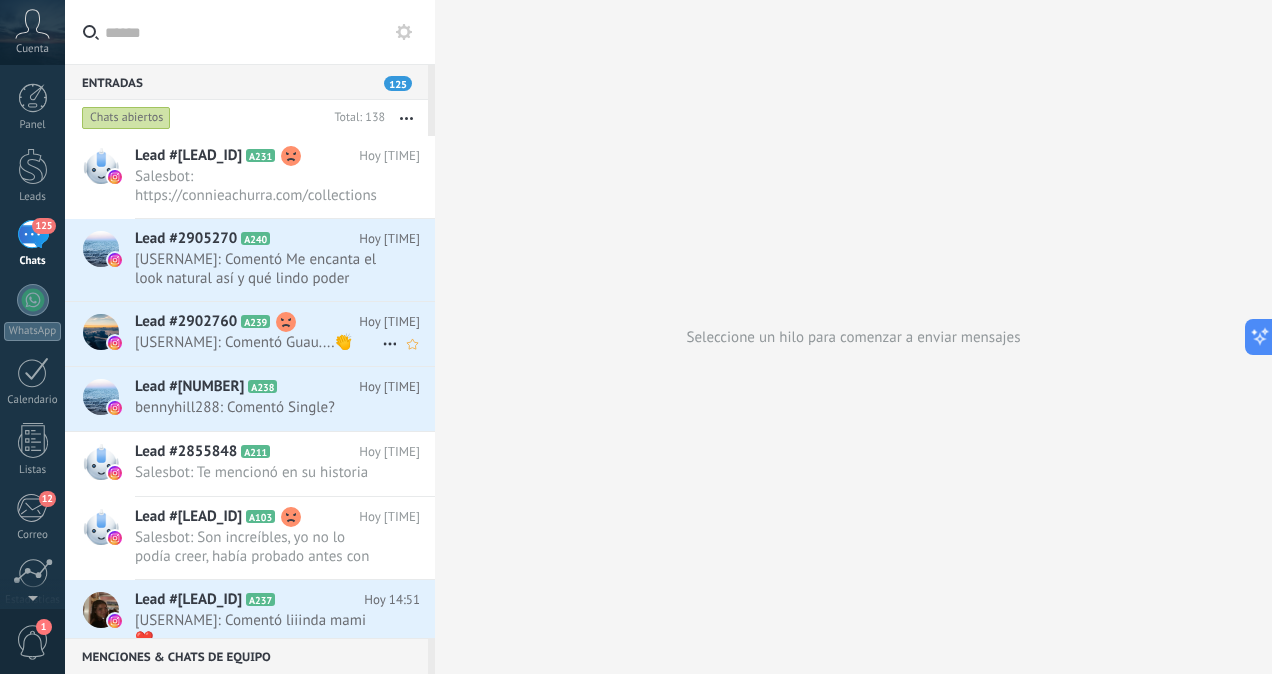 click on "Lead #2902760
A239
Hoy [TIME]
[USERNAME]: Comentó Guau....👏" at bounding box center (285, 333) 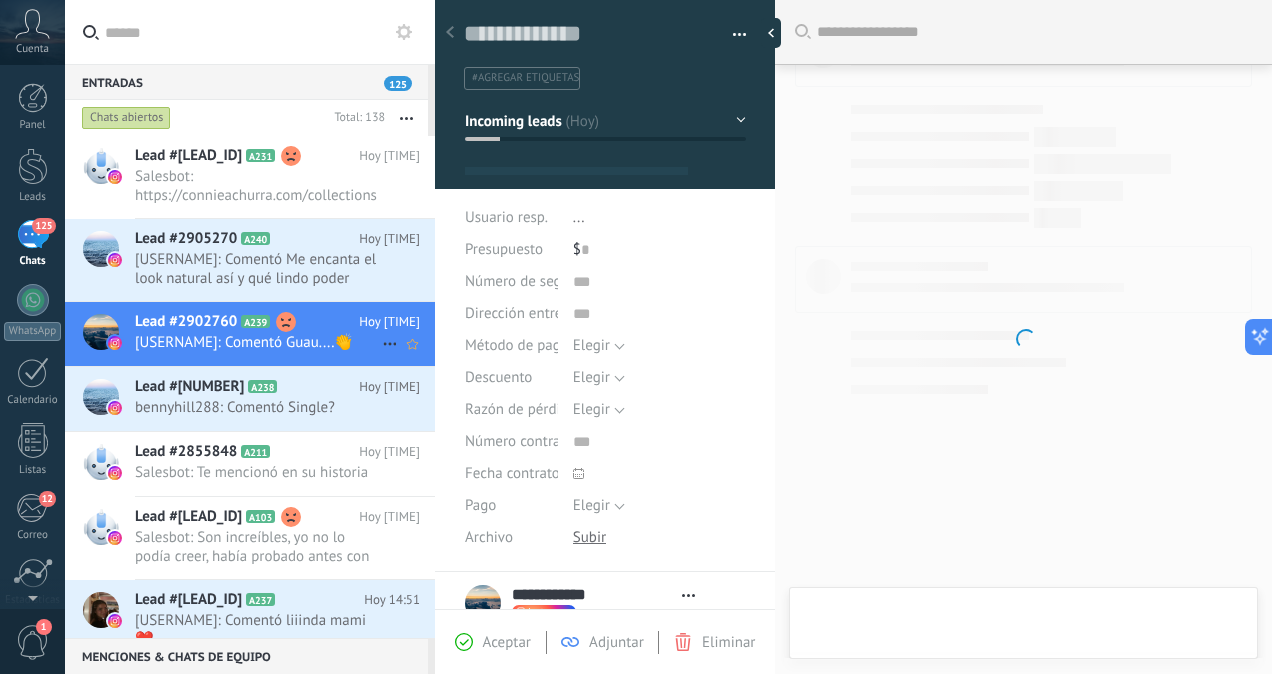 scroll, scrollTop: 19, scrollLeft: 0, axis: vertical 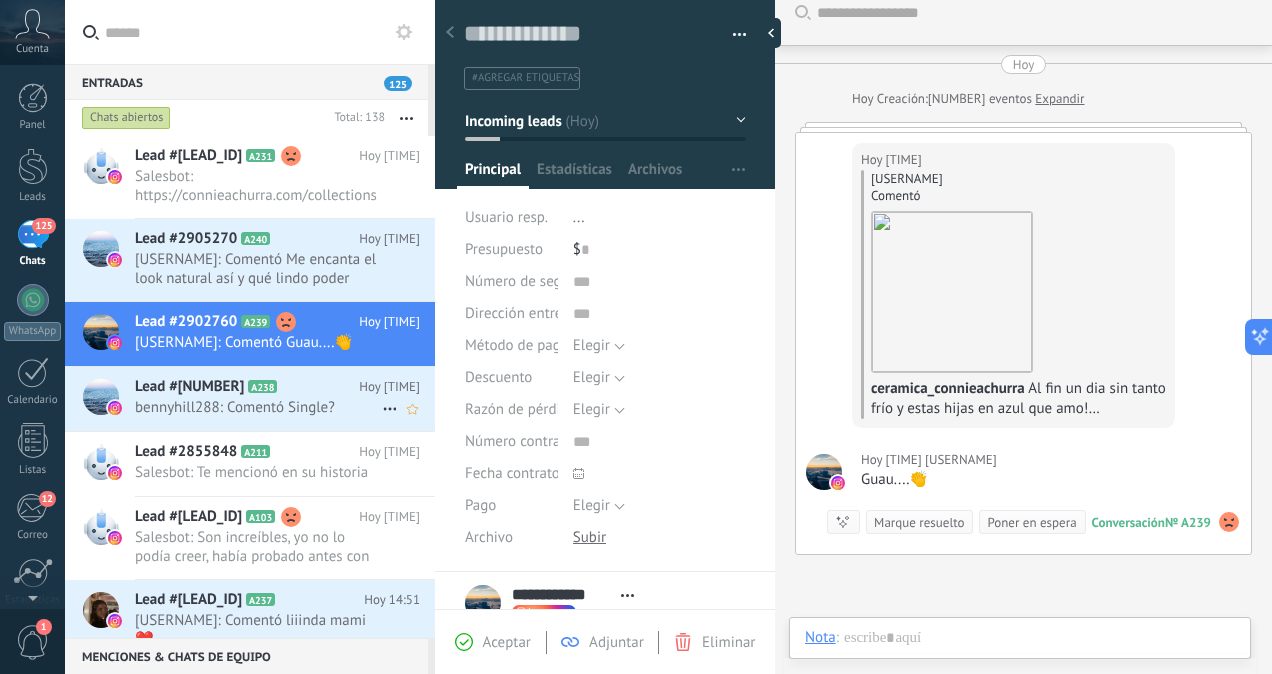 click on "bennyhill288: Comentó Single?" at bounding box center (258, 407) 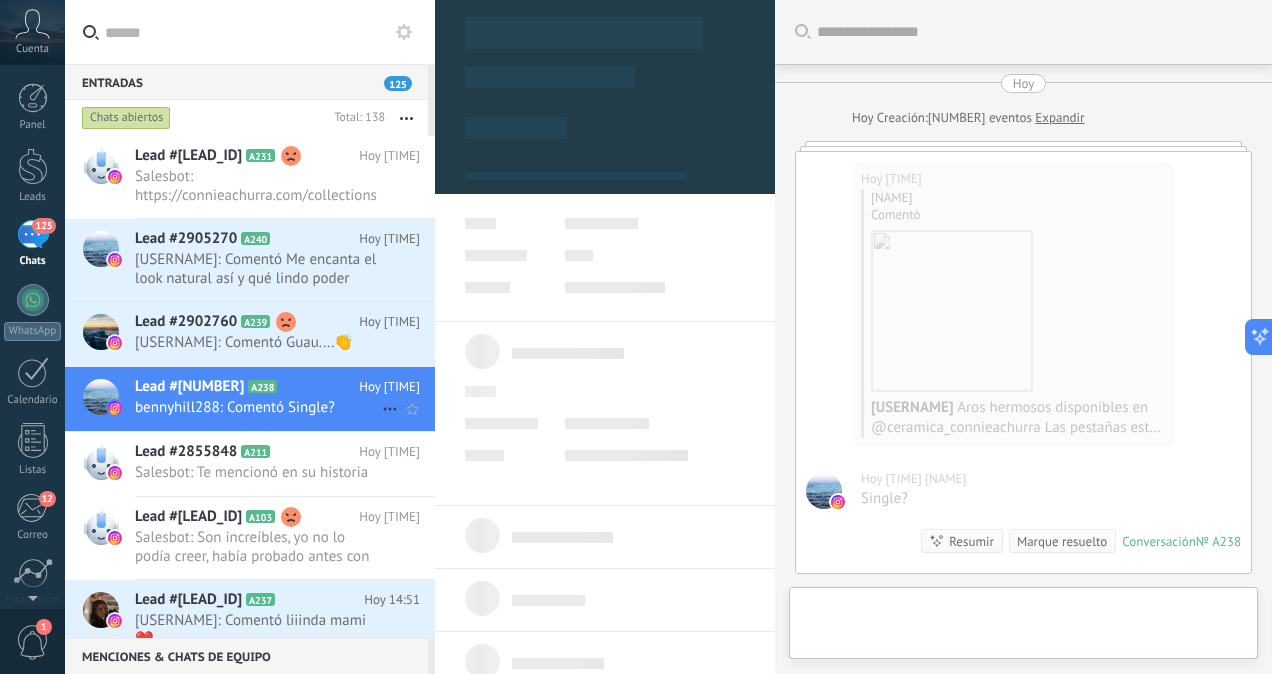 scroll, scrollTop: 30, scrollLeft: 0, axis: vertical 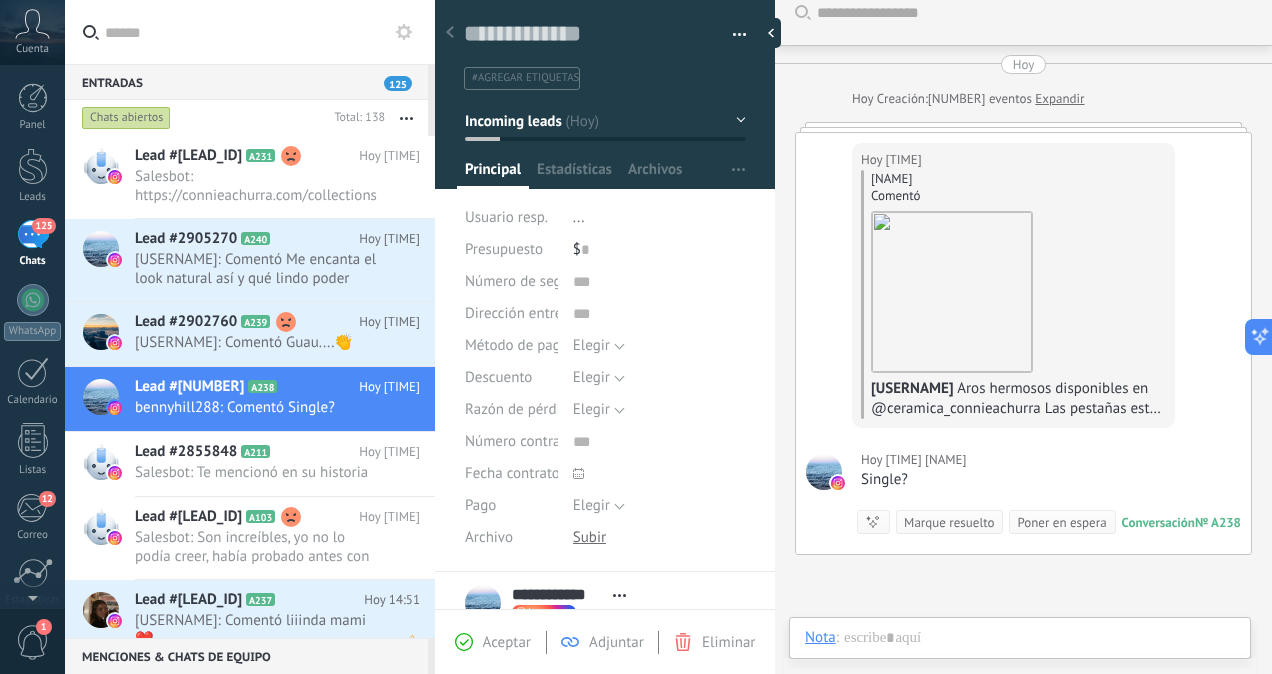 click on "[USERNAME]: Comentó liiinda mami ❤️" at bounding box center (258, 630) 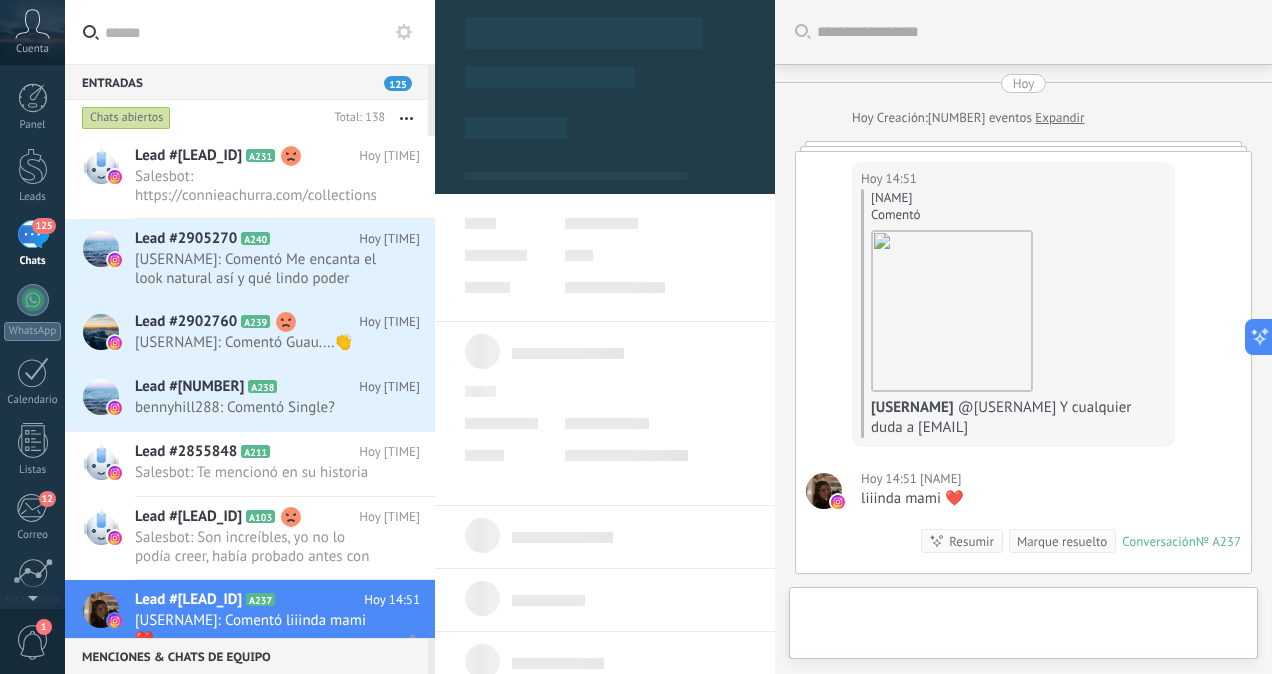 scroll, scrollTop: 19, scrollLeft: 0, axis: vertical 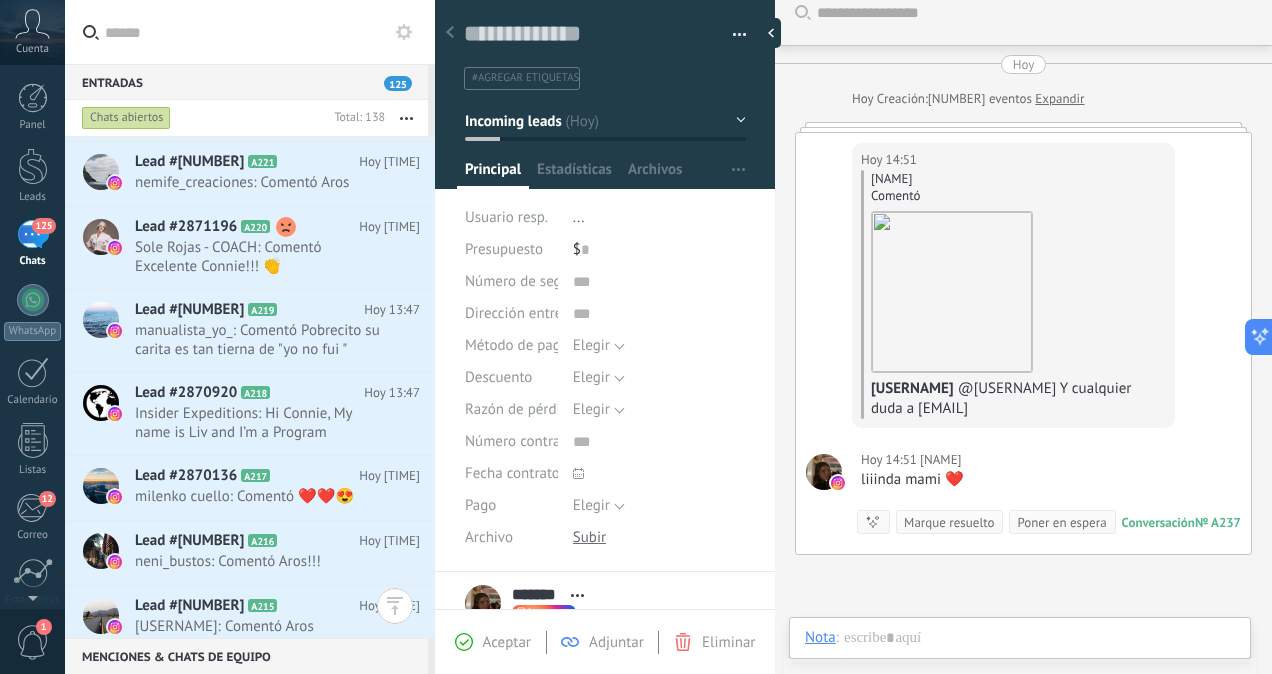 click on "Panel
Leads
[NUMBER]
Chats
WhatsApp
Clientes
[NUMBER]" at bounding box center (32, 425) 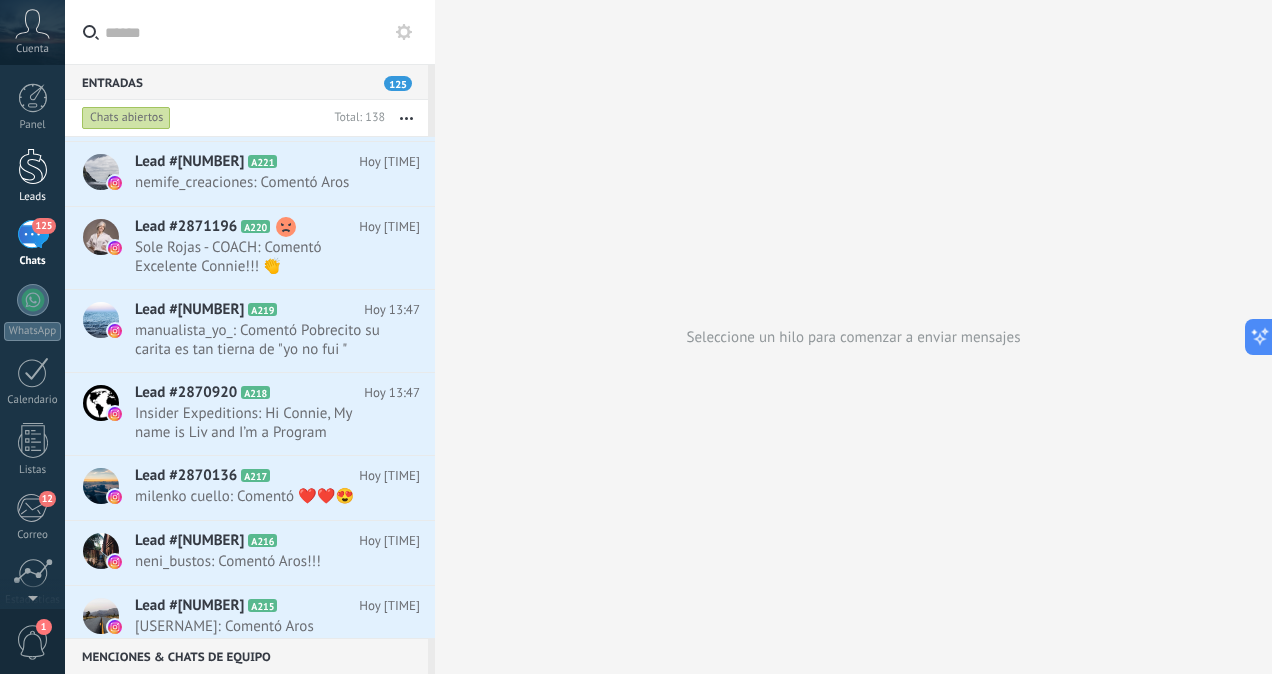 click at bounding box center [33, 166] 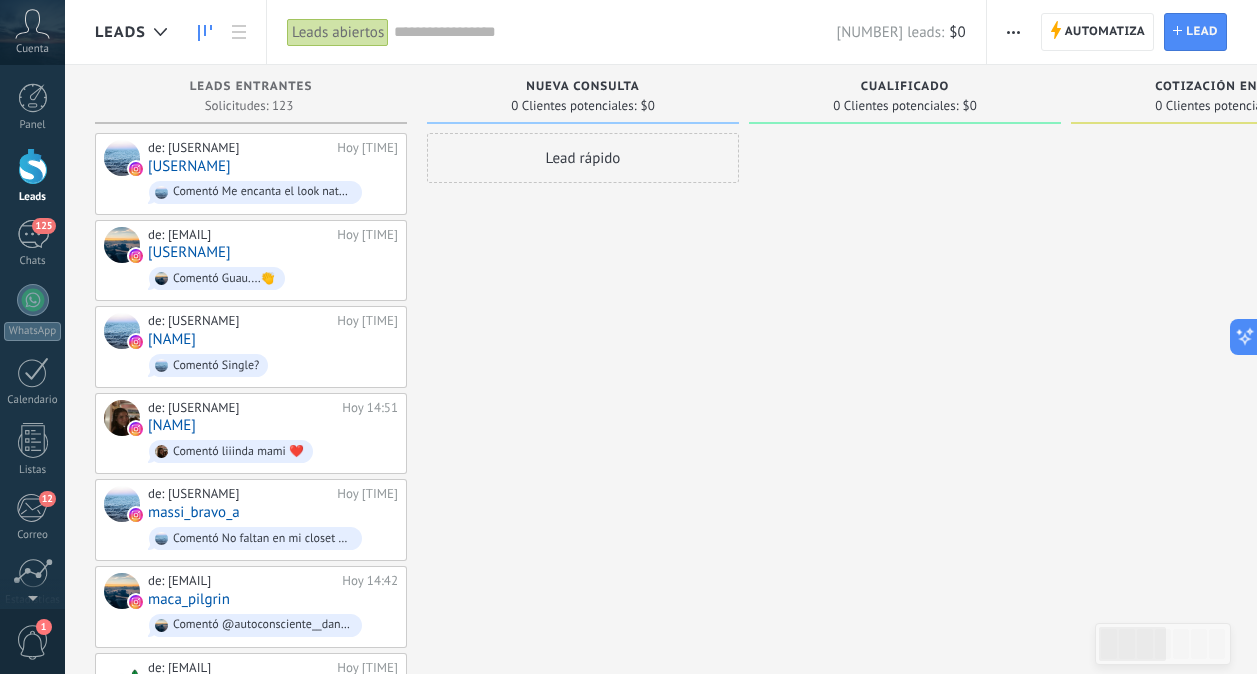 click on "Cuenta" at bounding box center [32, 49] 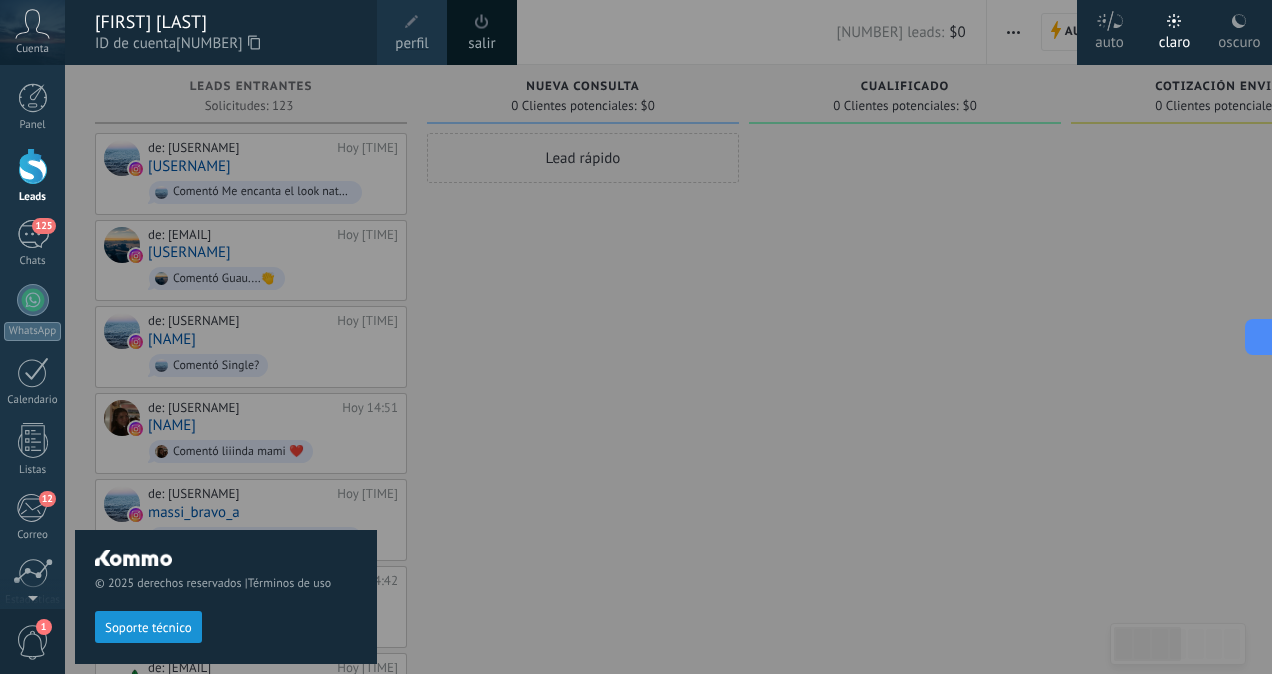 click on "Cuenta" at bounding box center (32, 49) 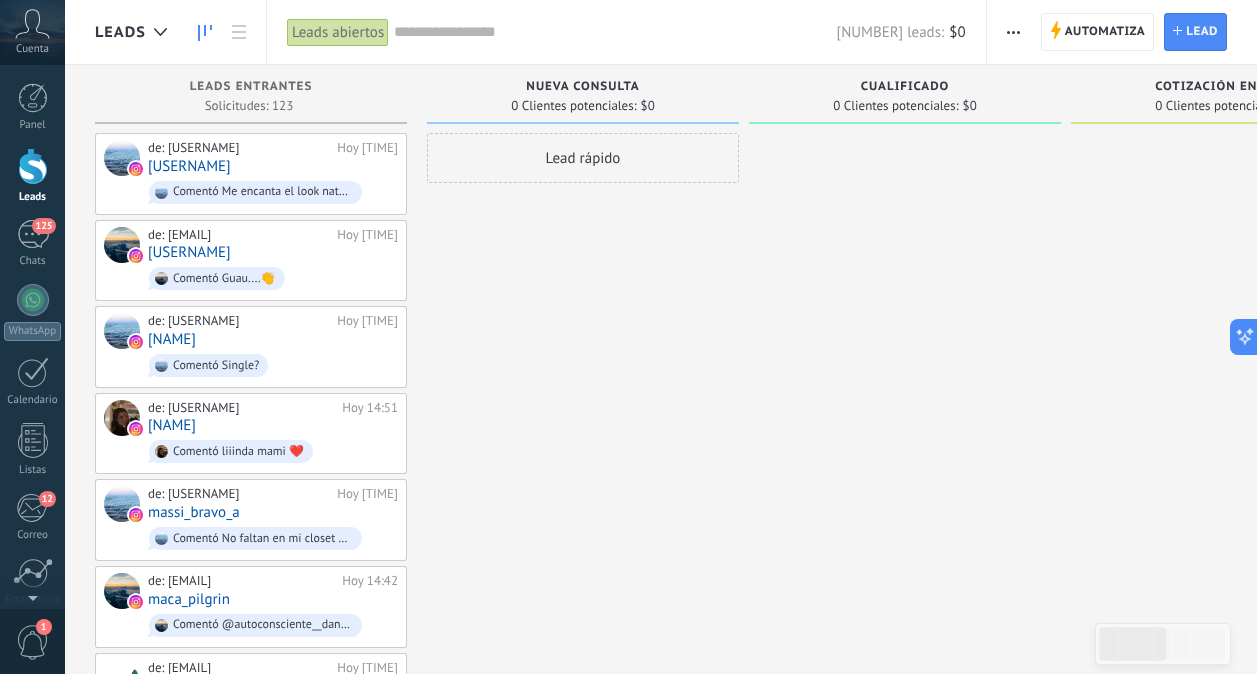 click on "Cuenta" at bounding box center (32, 49) 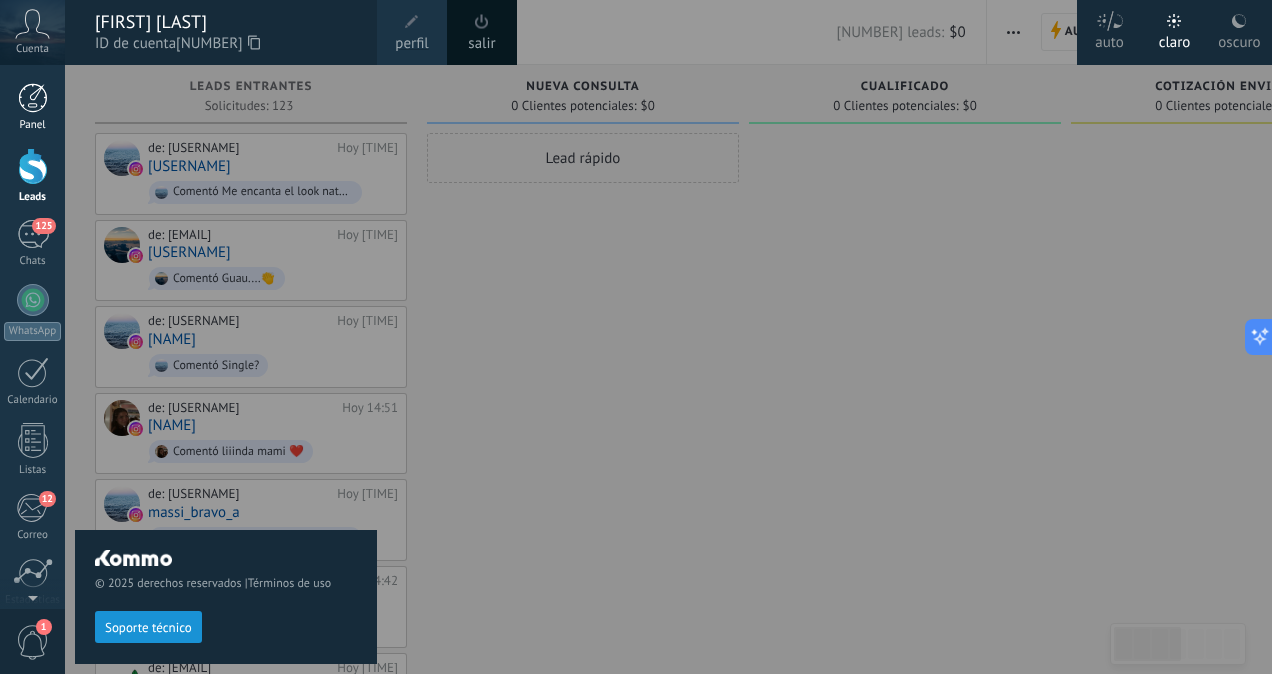 click at bounding box center (33, 98) 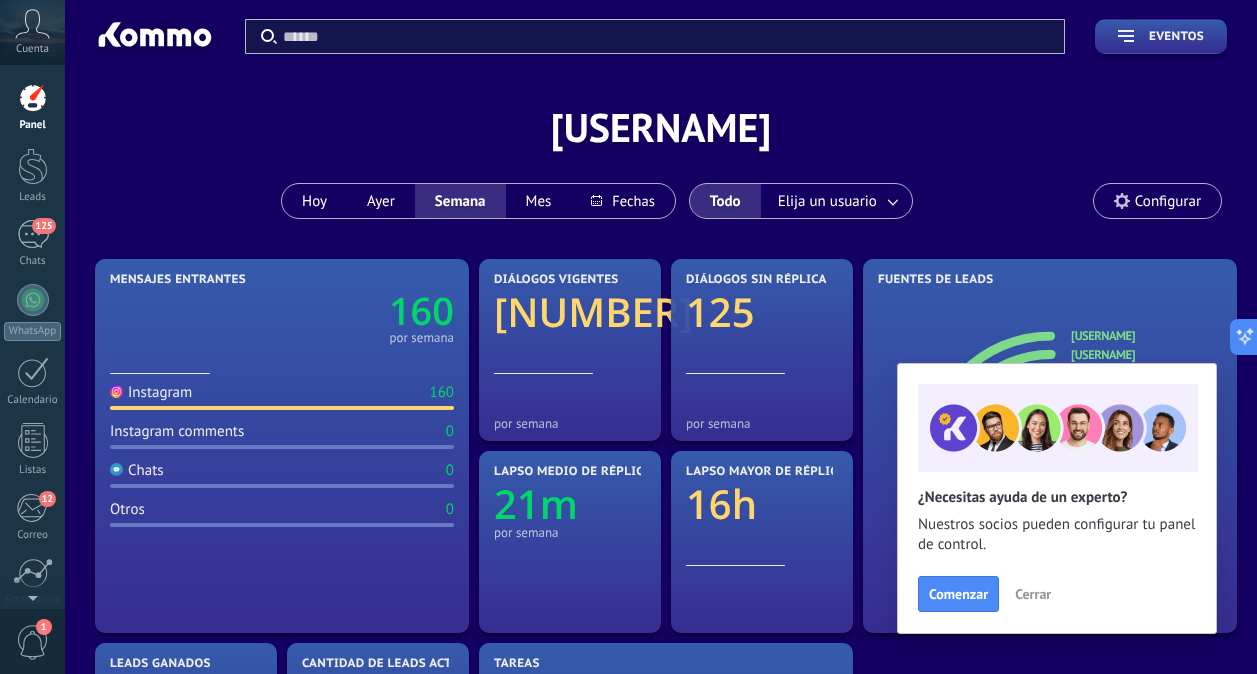 click on "Cerrar" at bounding box center (1033, 594) 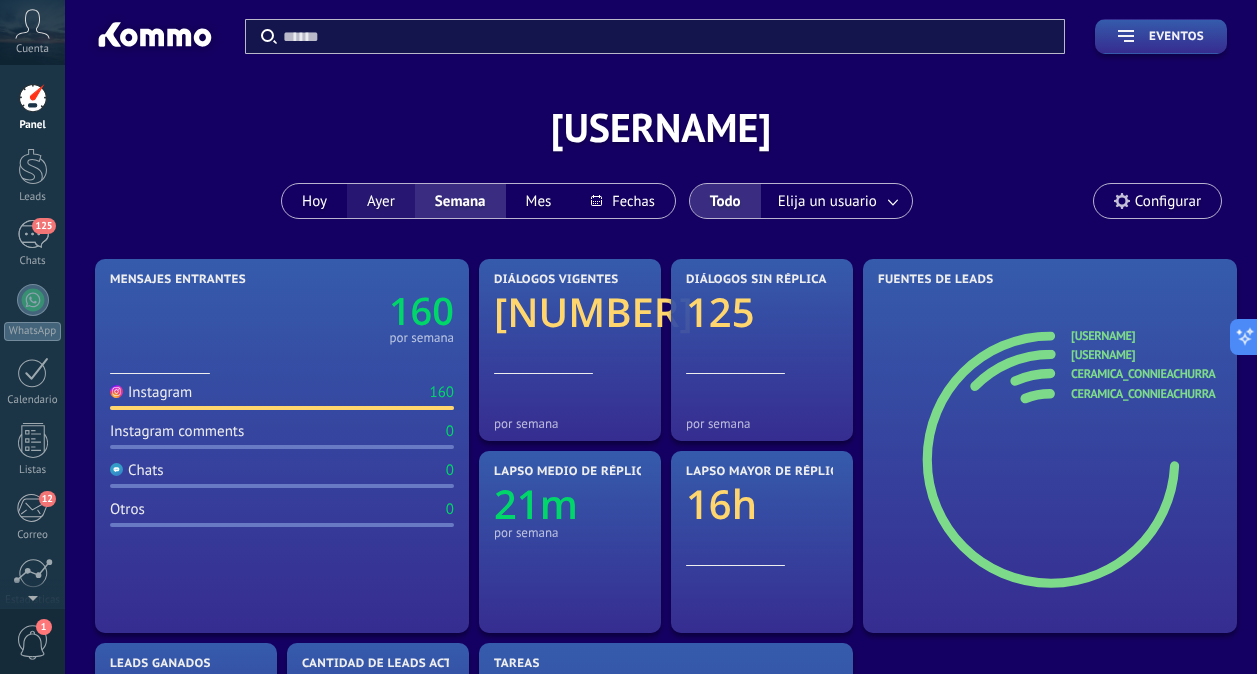 click on "Ayer" at bounding box center (381, 201) 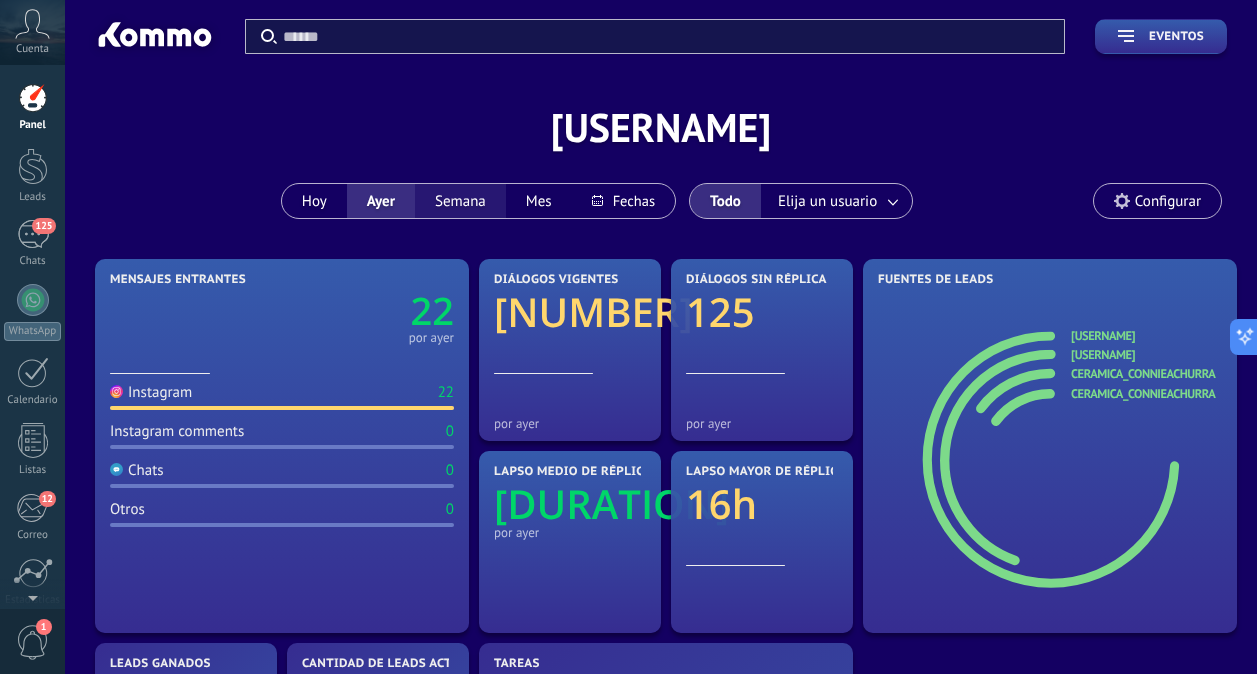 click on "Semana" at bounding box center (460, 201) 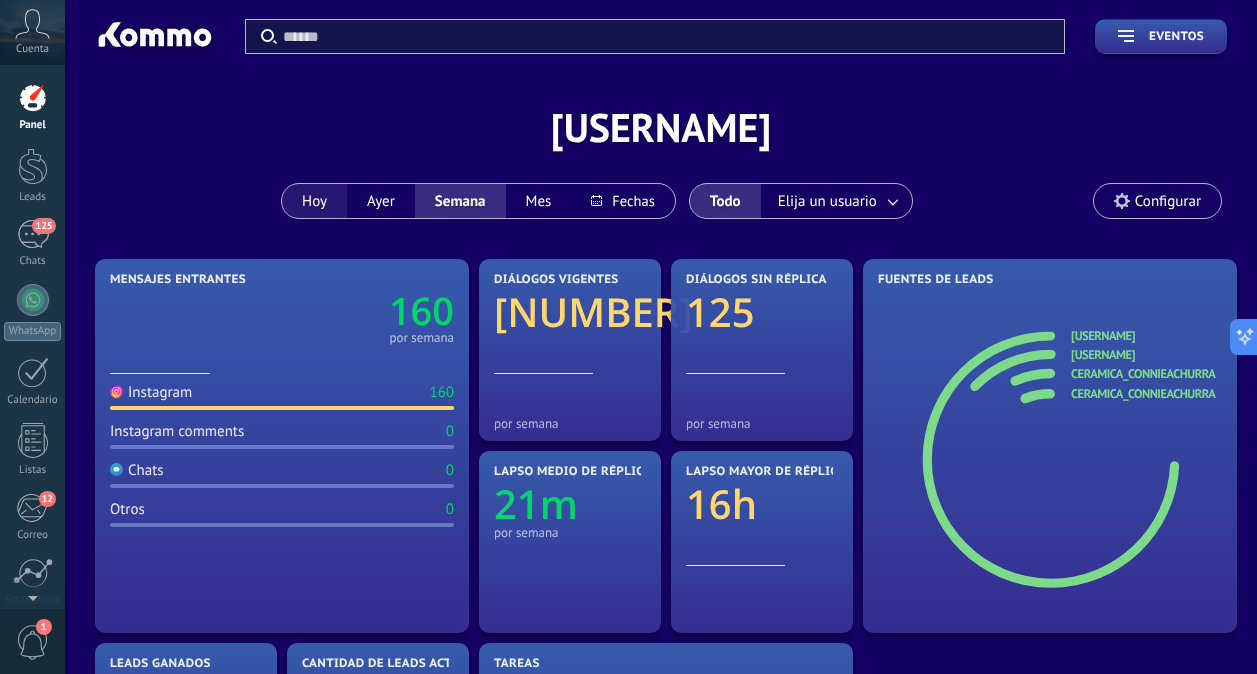 click on "Hoy" at bounding box center [314, 201] 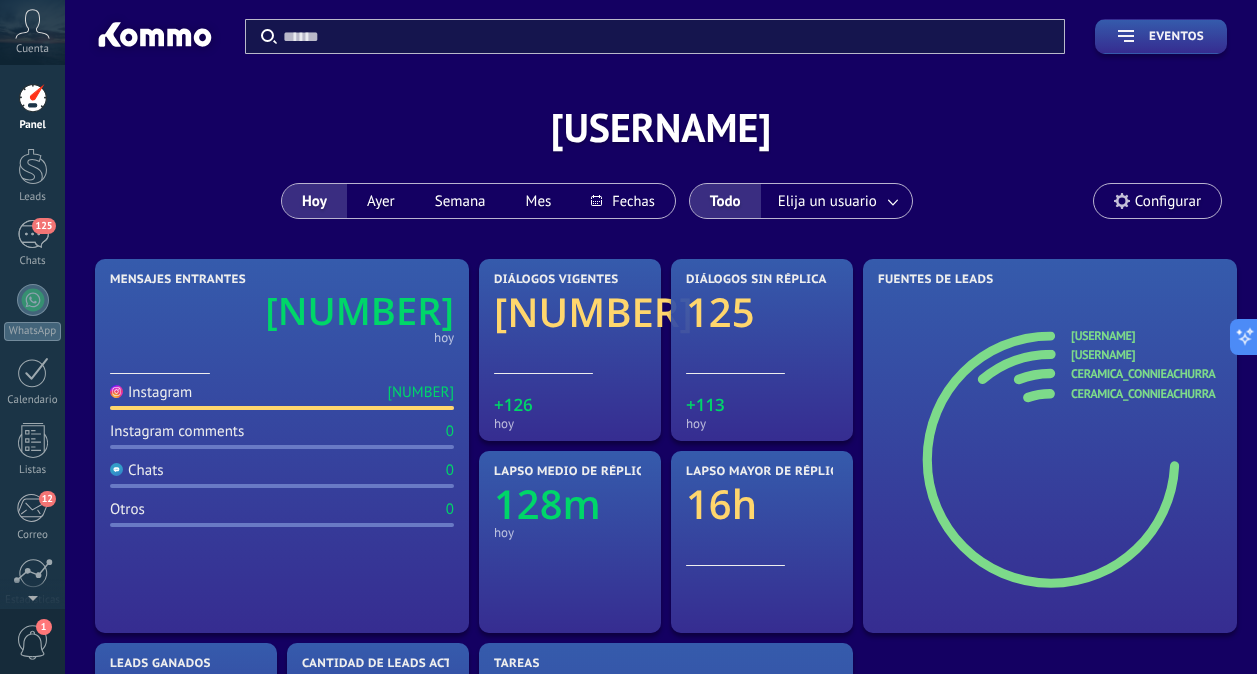 click on "Instagram" at bounding box center [151, 392] 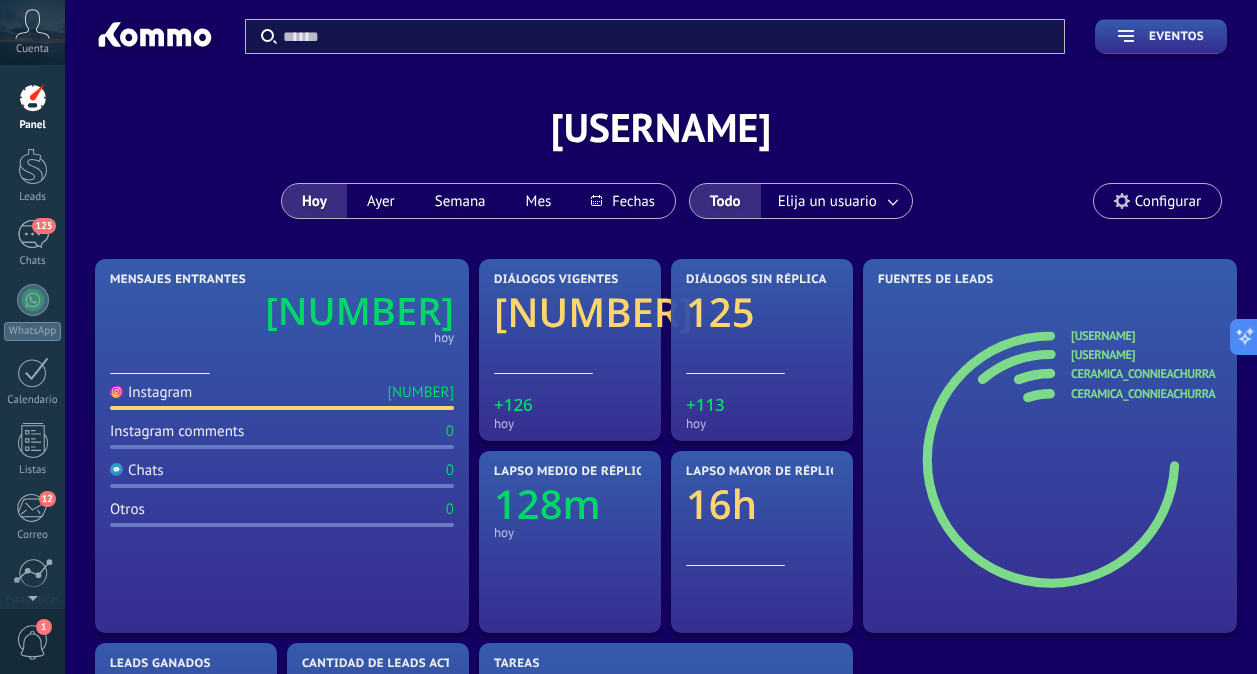 click on "[NUMBER]" at bounding box center (420, 392) 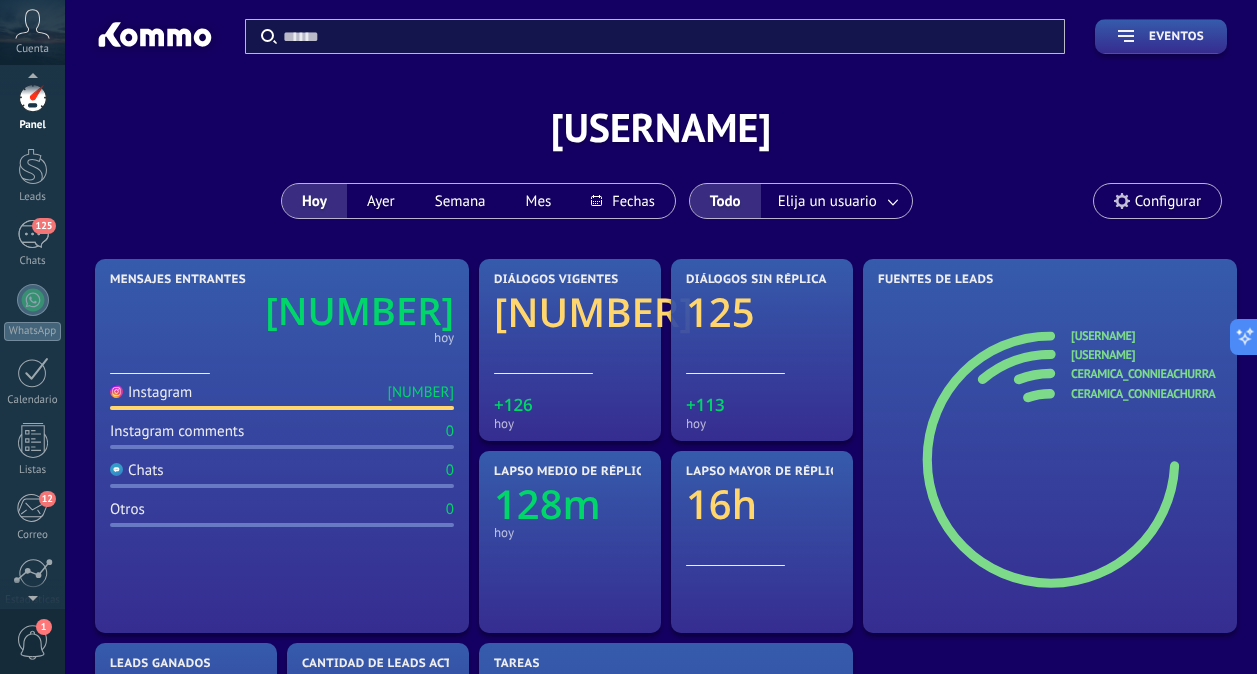 scroll, scrollTop: 15, scrollLeft: 0, axis: vertical 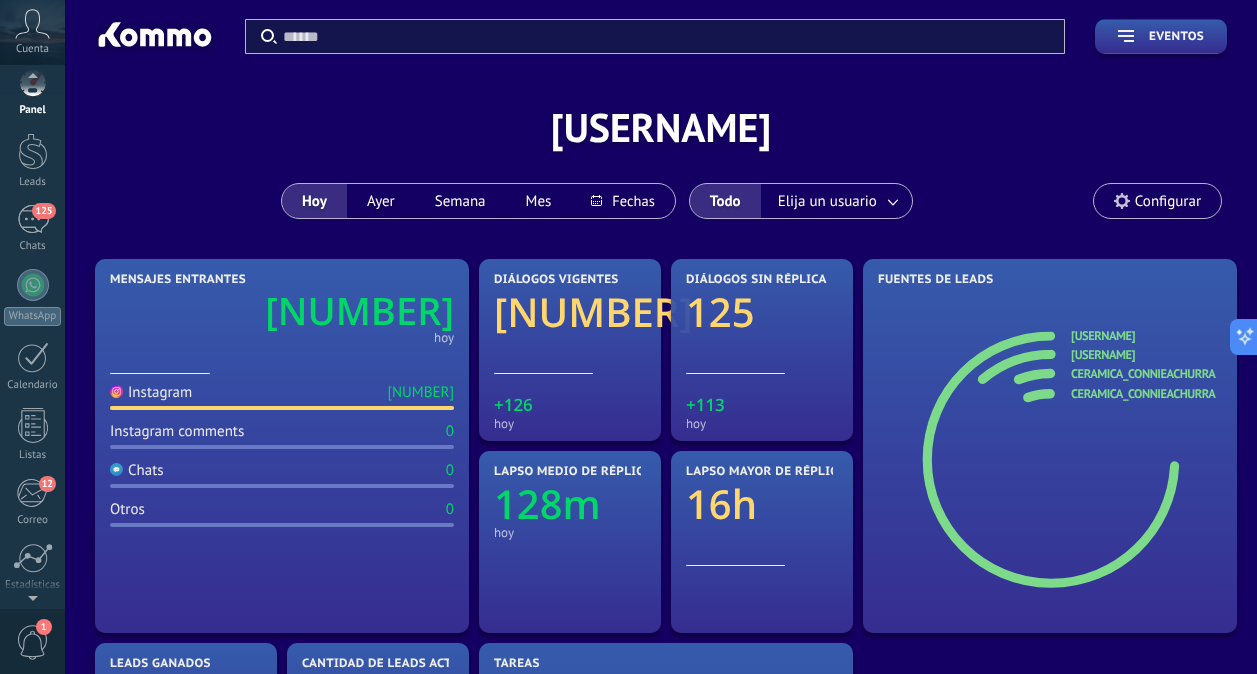click on "1" at bounding box center (33, 642) 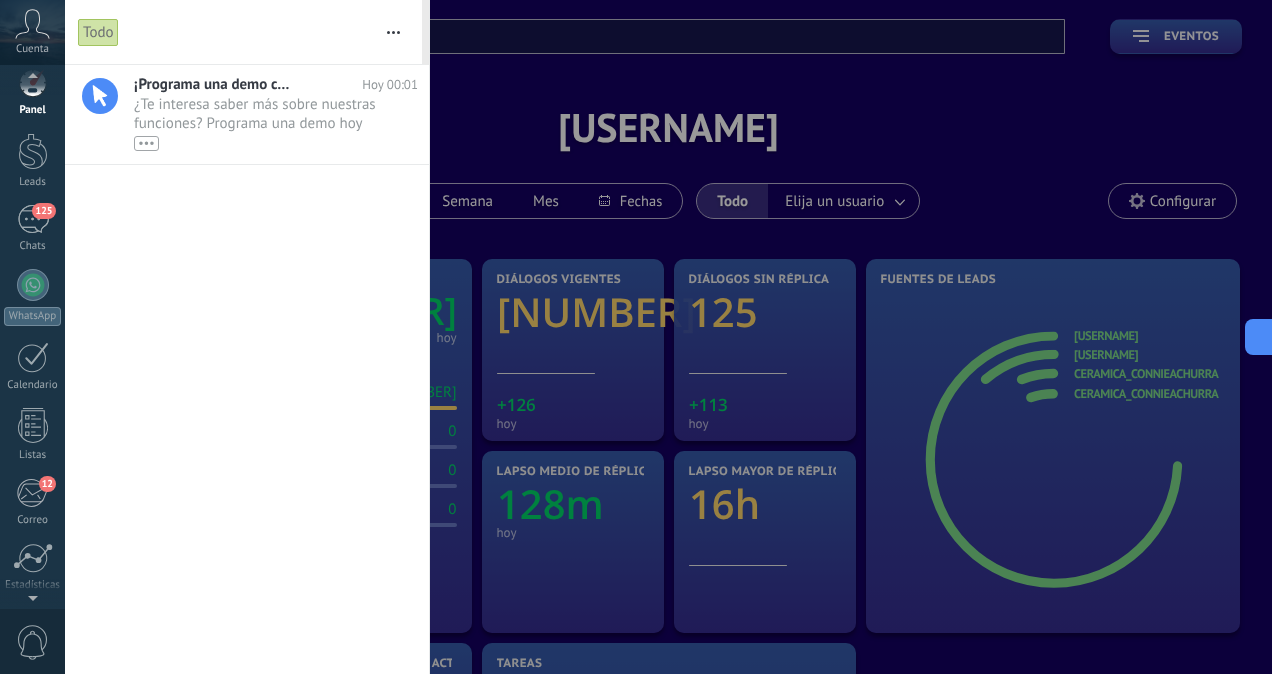 click on "0" at bounding box center [33, 642] 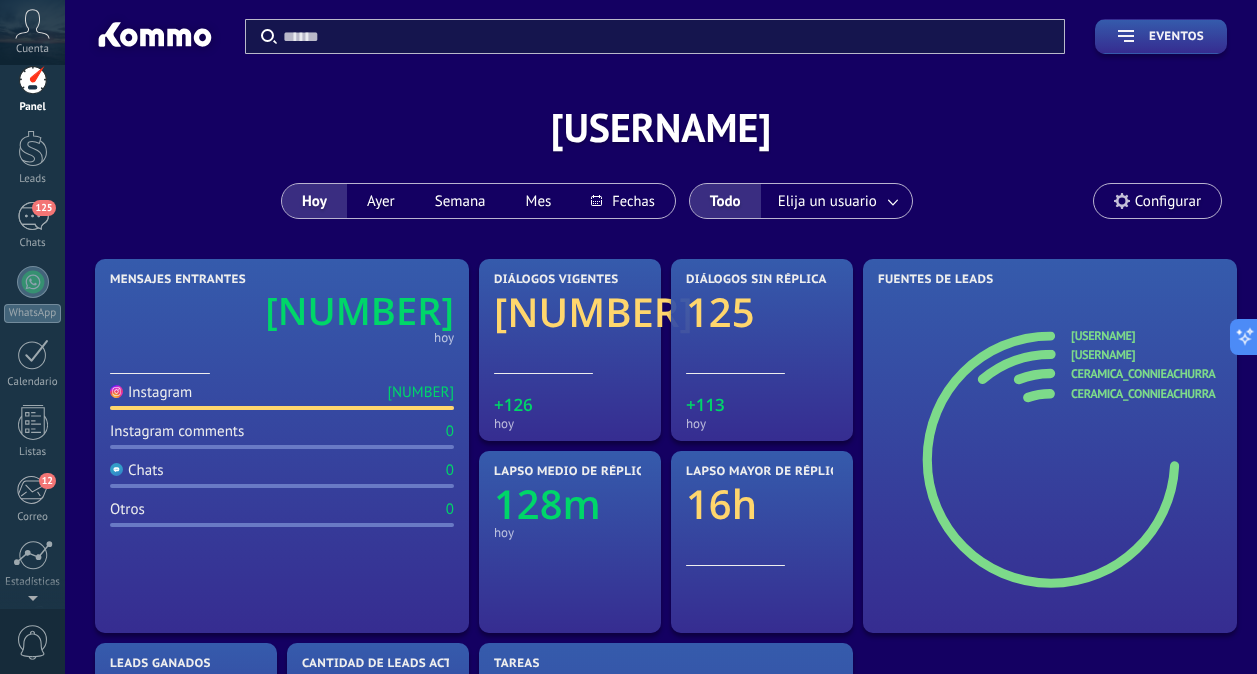 scroll, scrollTop: 0, scrollLeft: 0, axis: both 